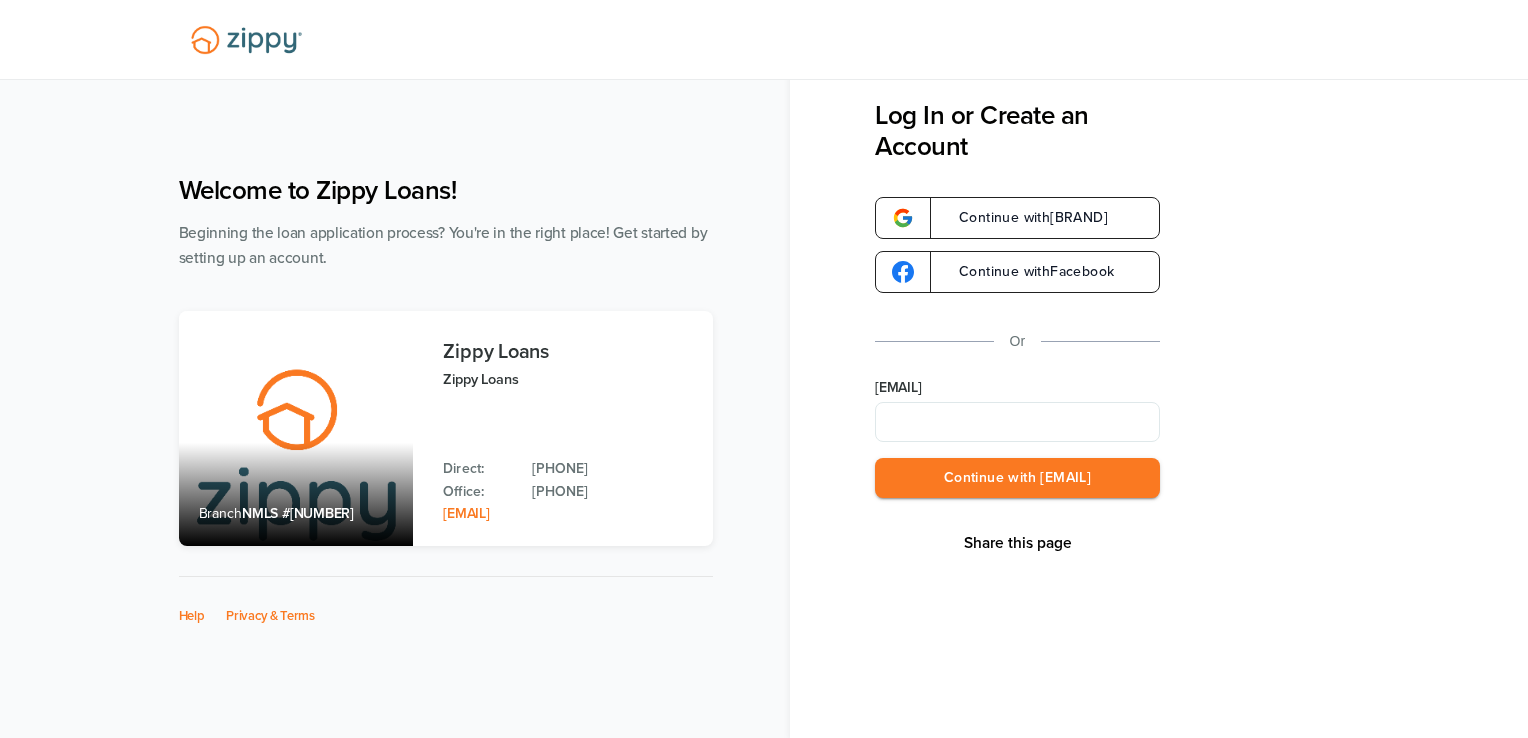 scroll, scrollTop: 0, scrollLeft: 0, axis: both 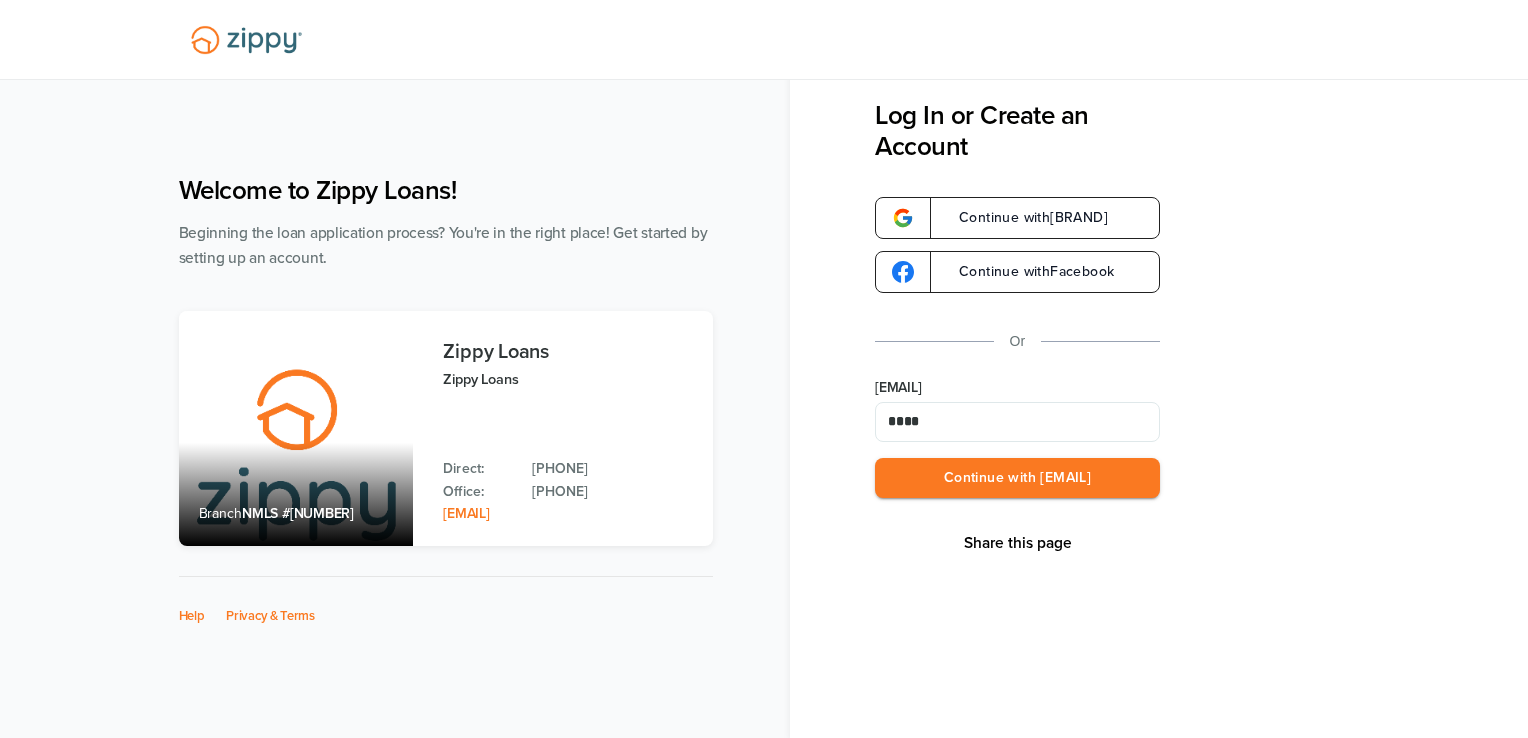 type on "**********" 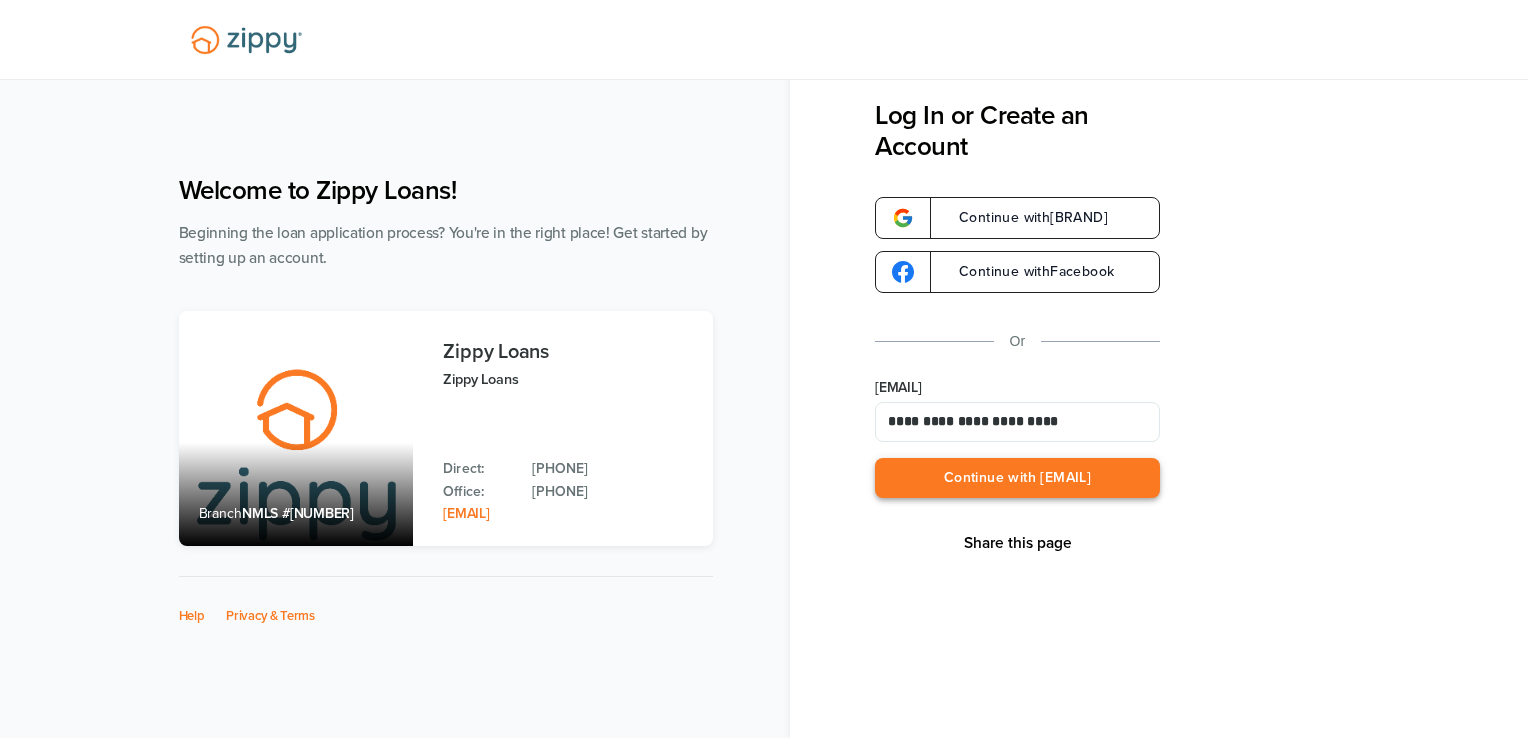 click on "Continue with email" at bounding box center [1017, 478] 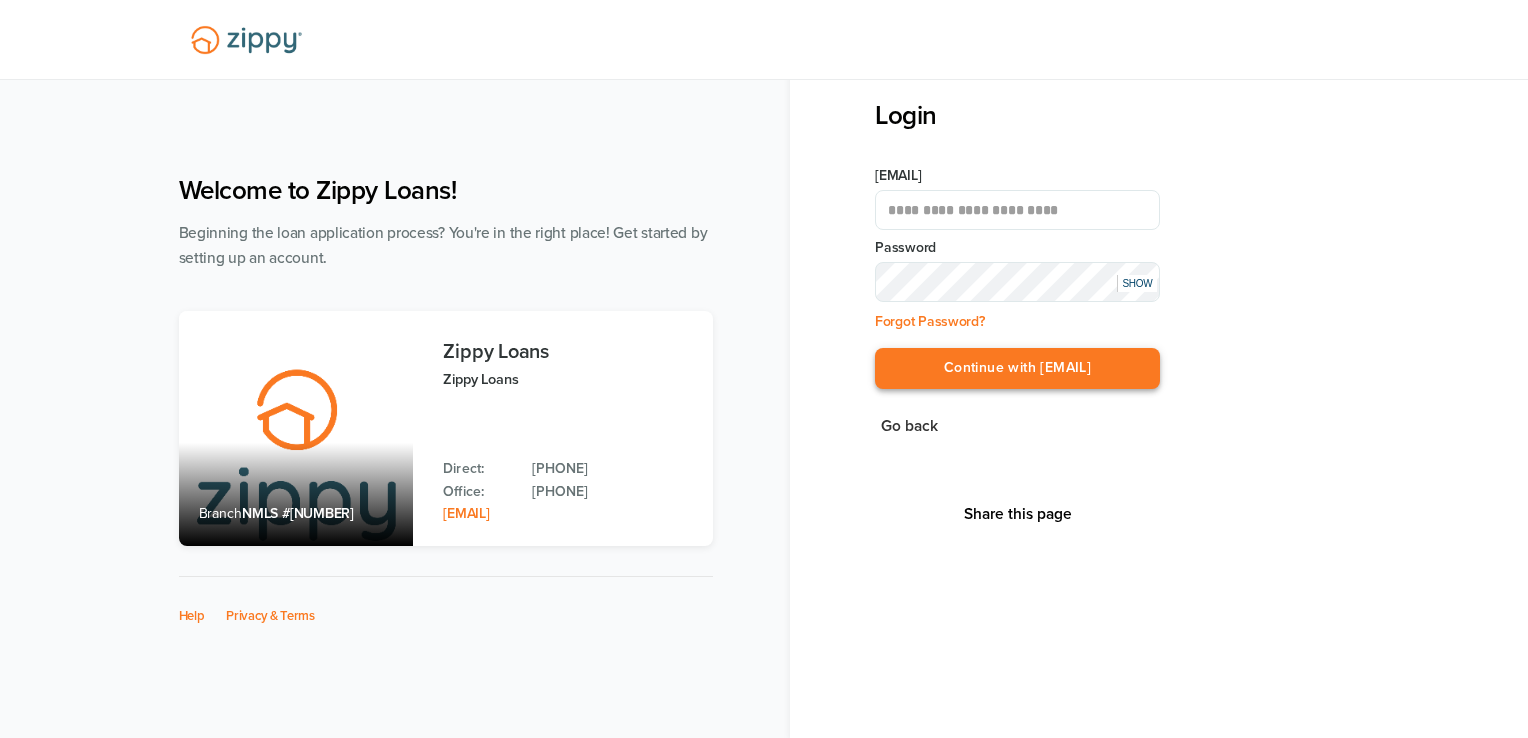 click on "Continue with email" at bounding box center [1017, 368] 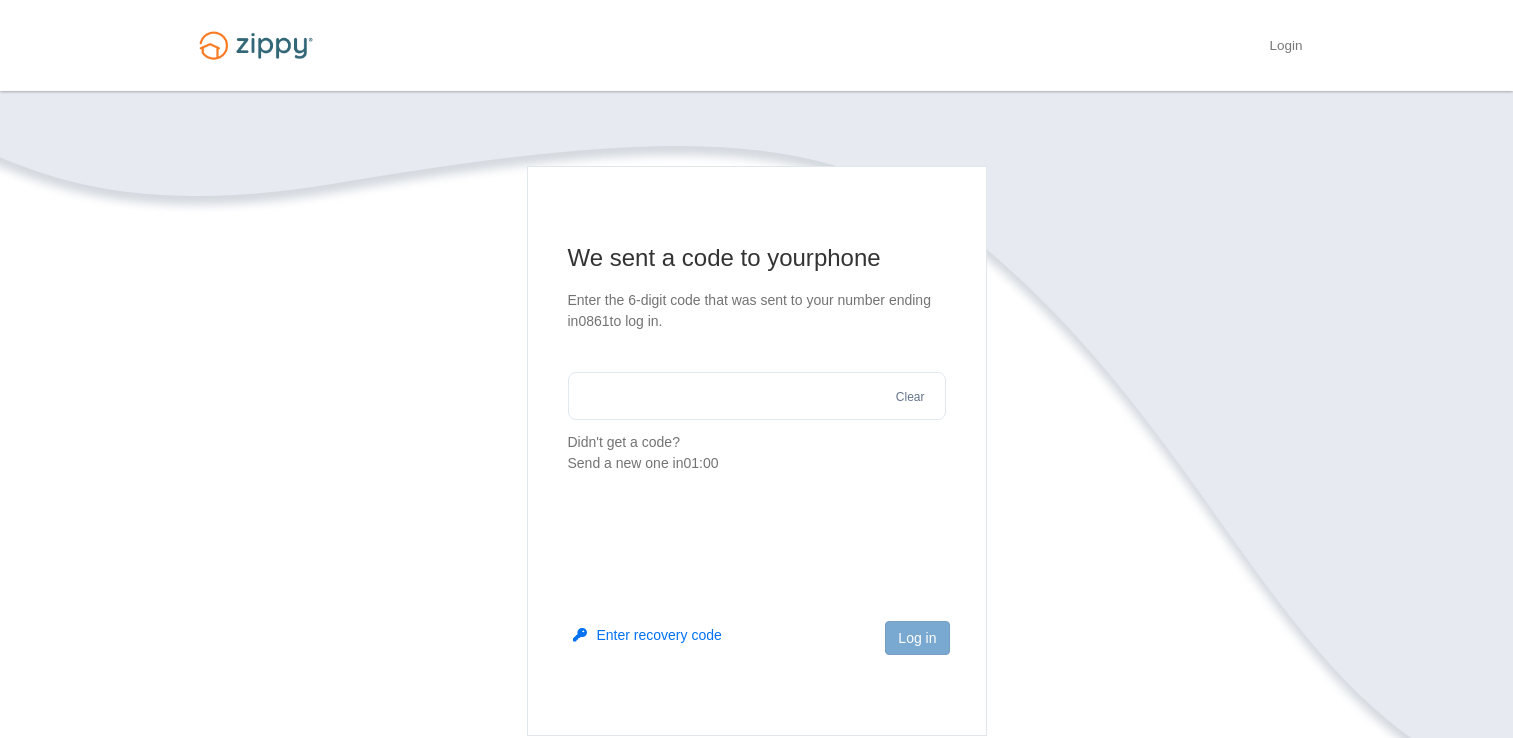 scroll, scrollTop: 0, scrollLeft: 0, axis: both 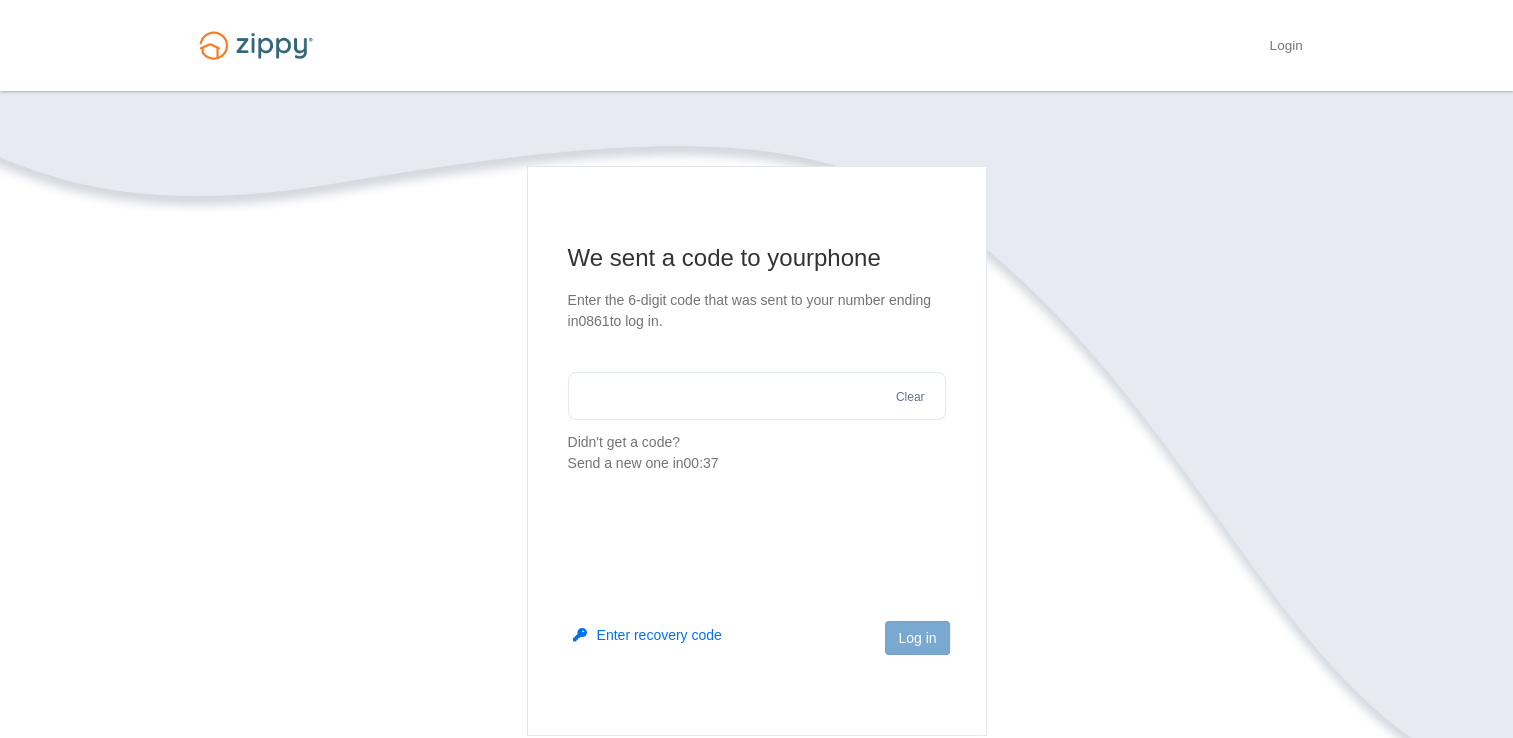 click at bounding box center (757, 396) 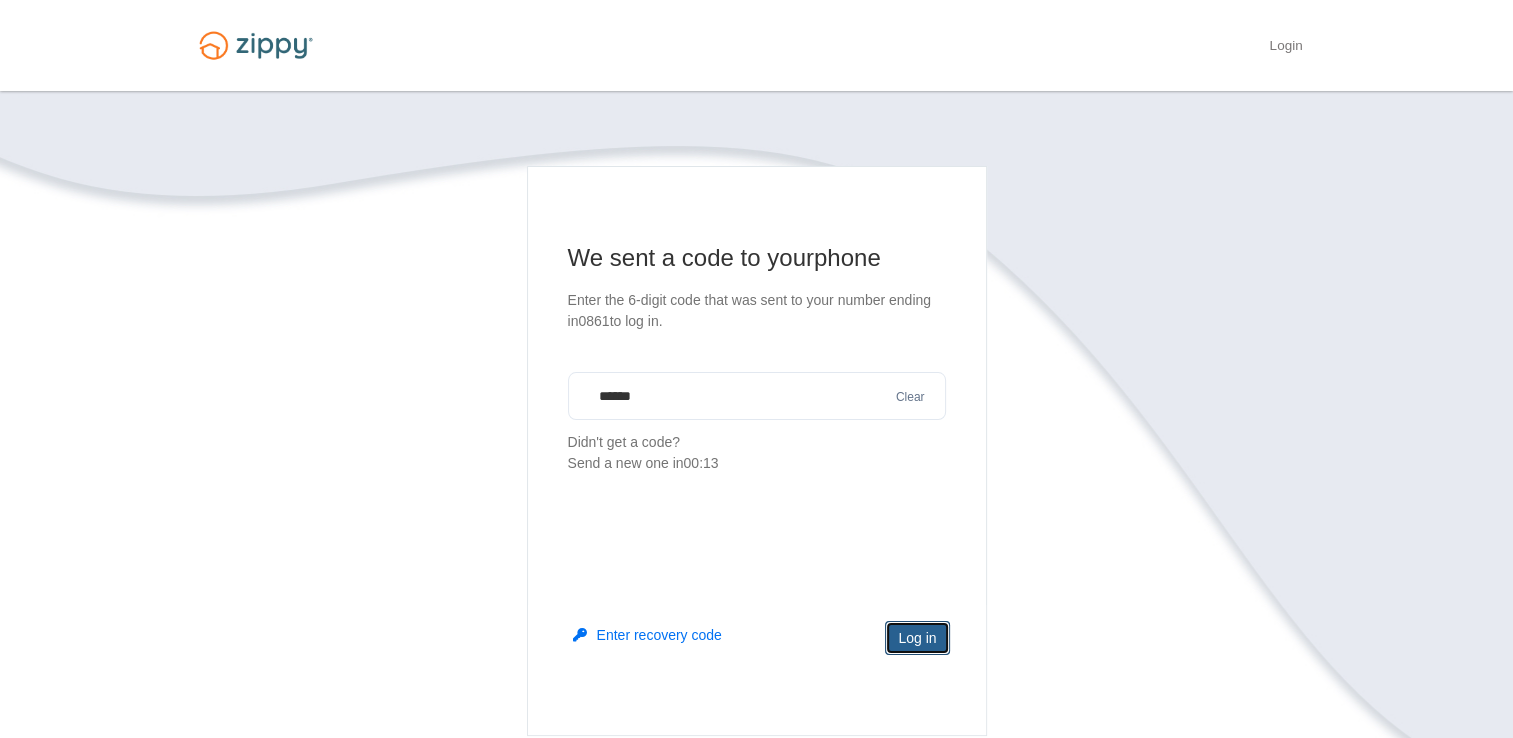 click on "Log in" at bounding box center (917, 638) 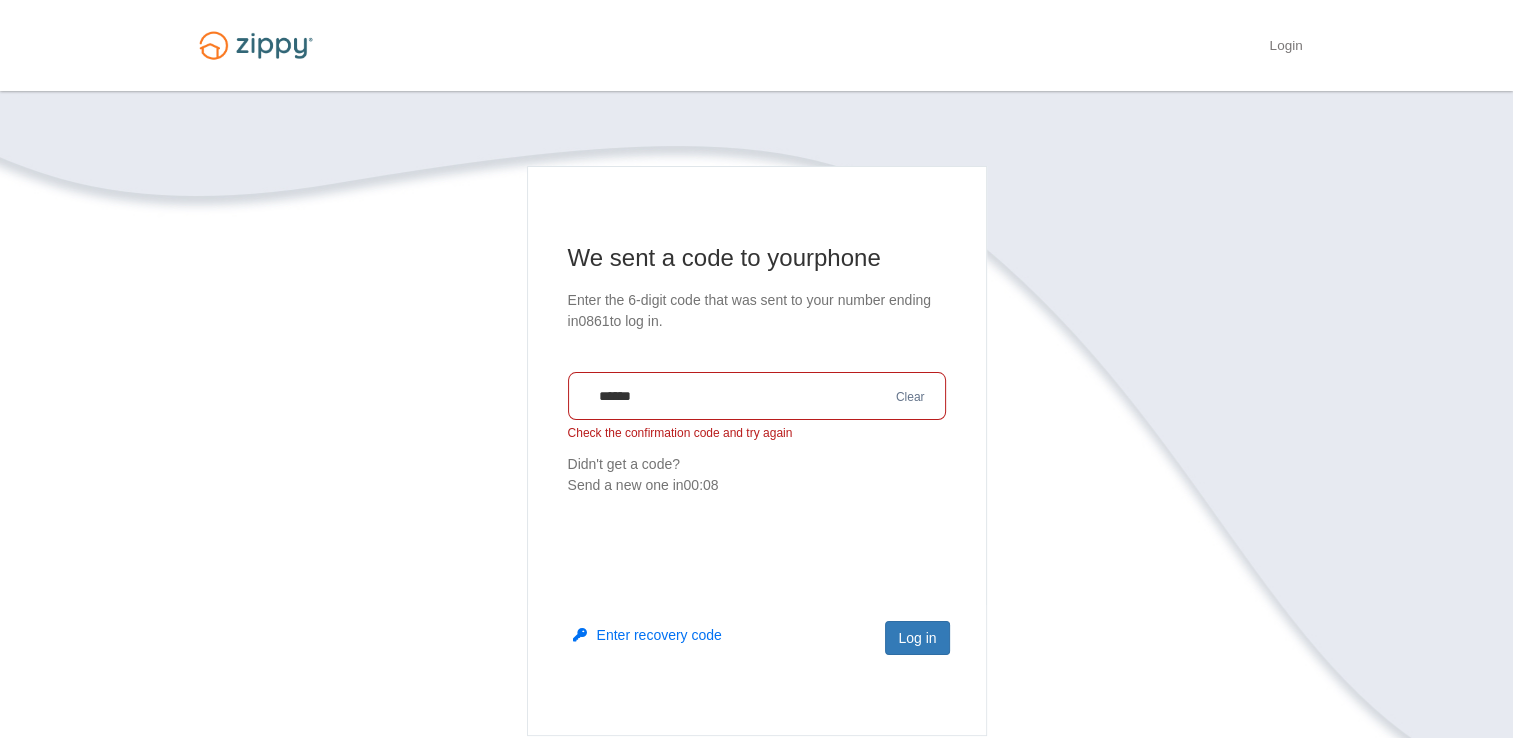 click on "******" at bounding box center (757, 396) 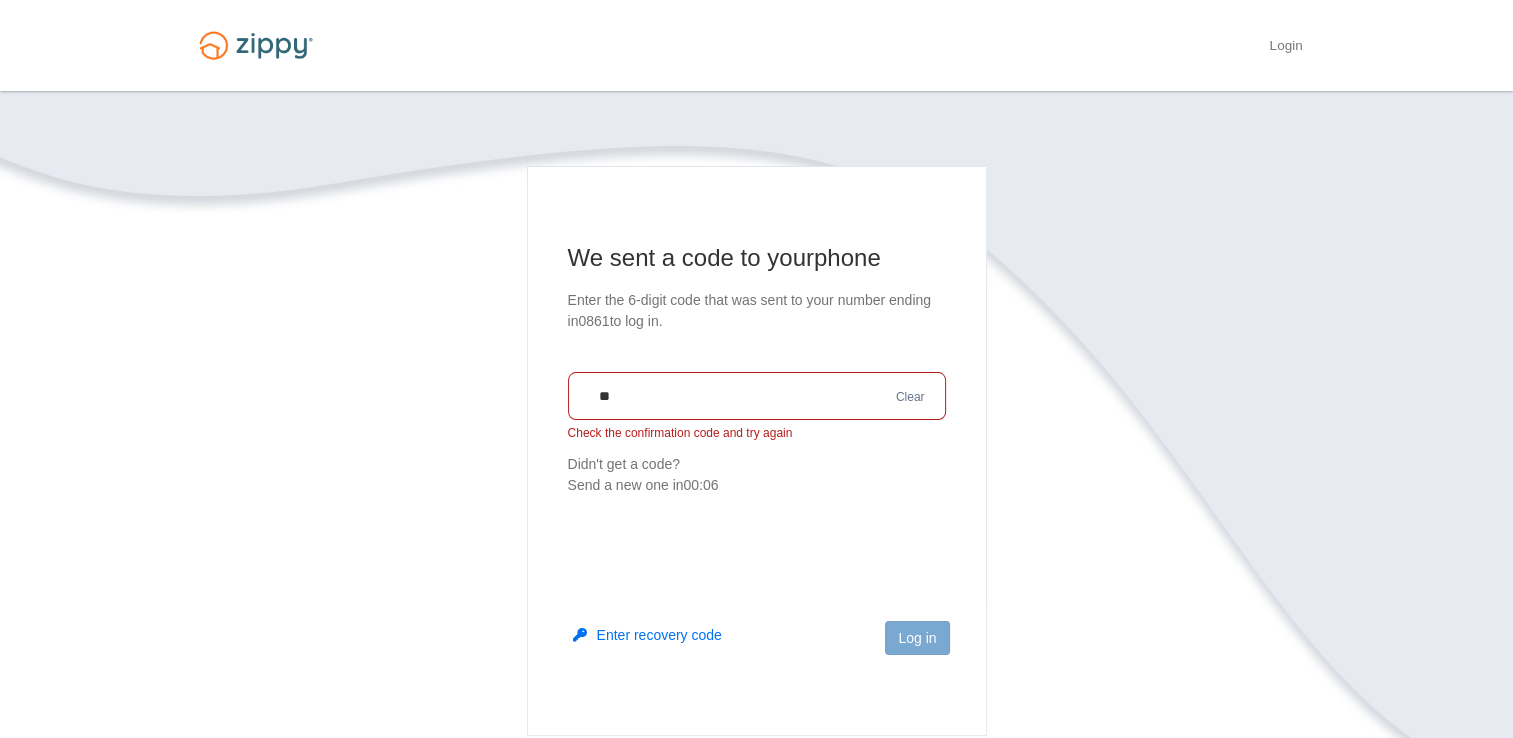 type on "*" 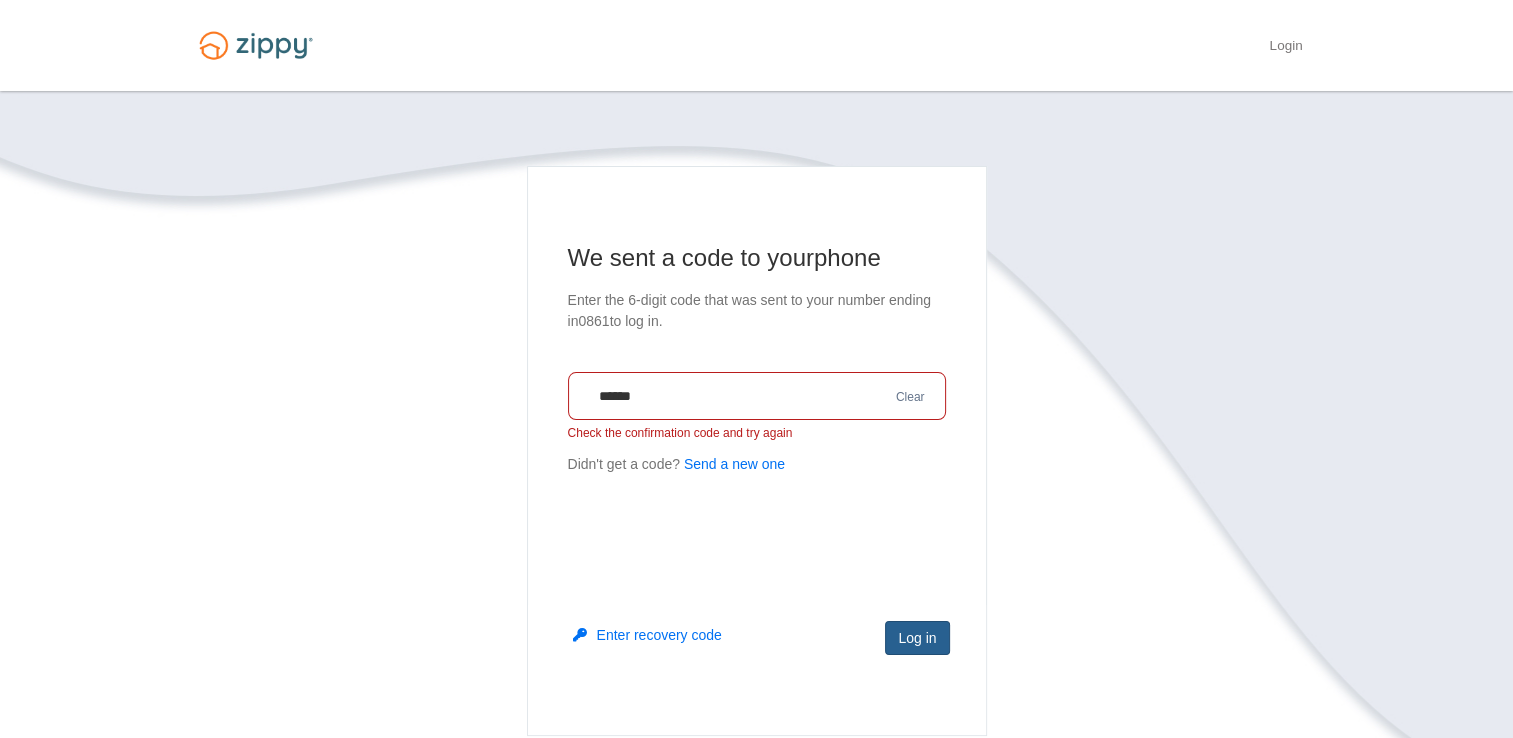 type on "******" 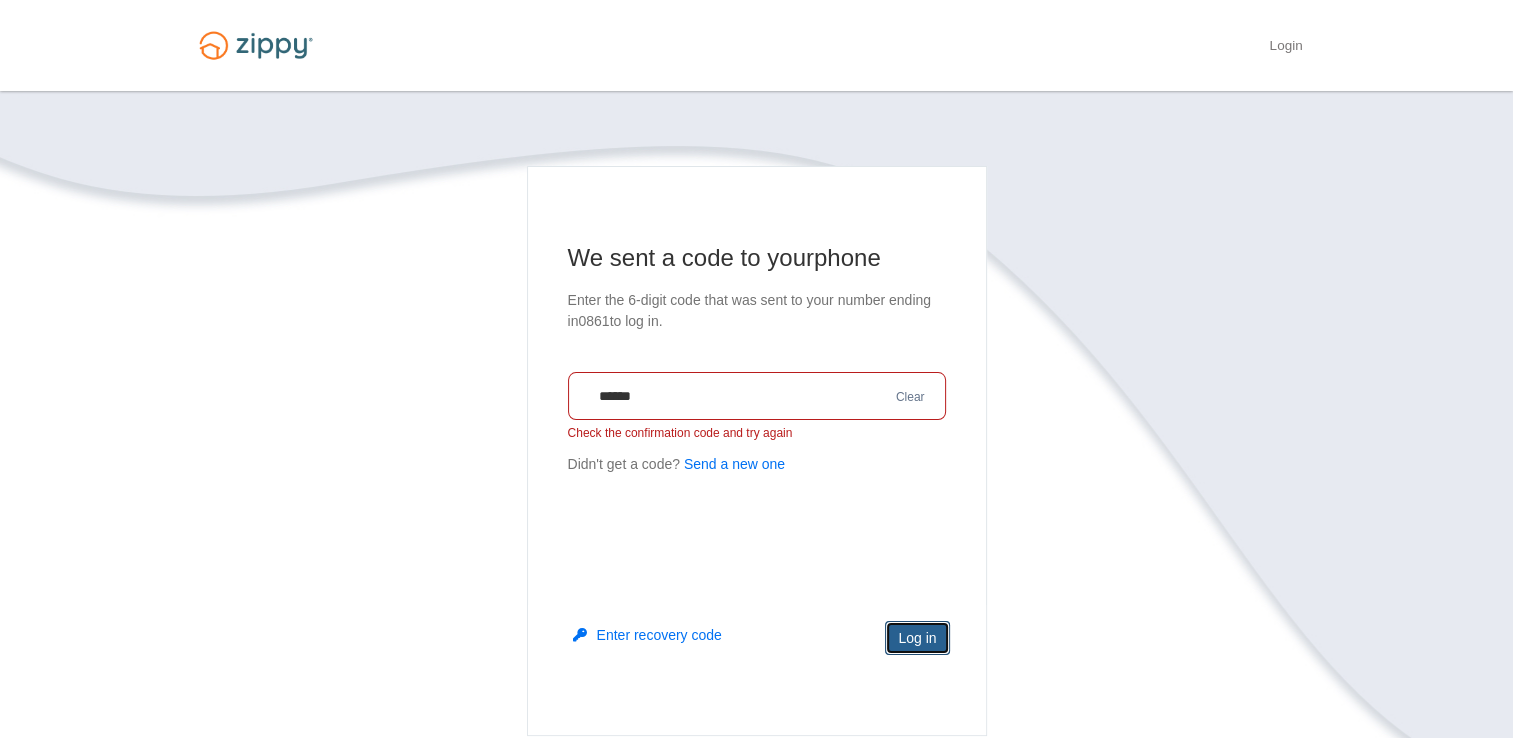 click on "Log in" at bounding box center [917, 638] 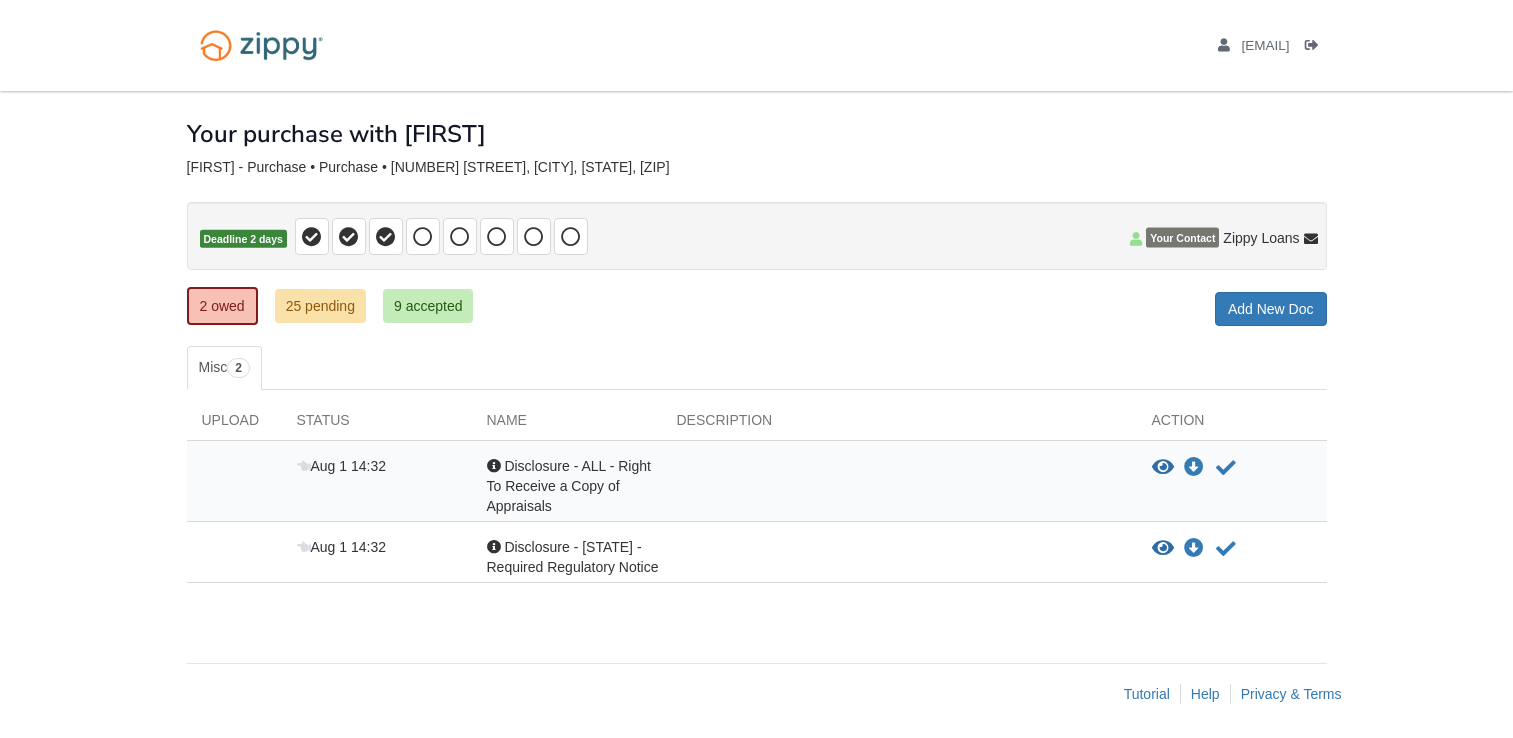 scroll, scrollTop: 0, scrollLeft: 0, axis: both 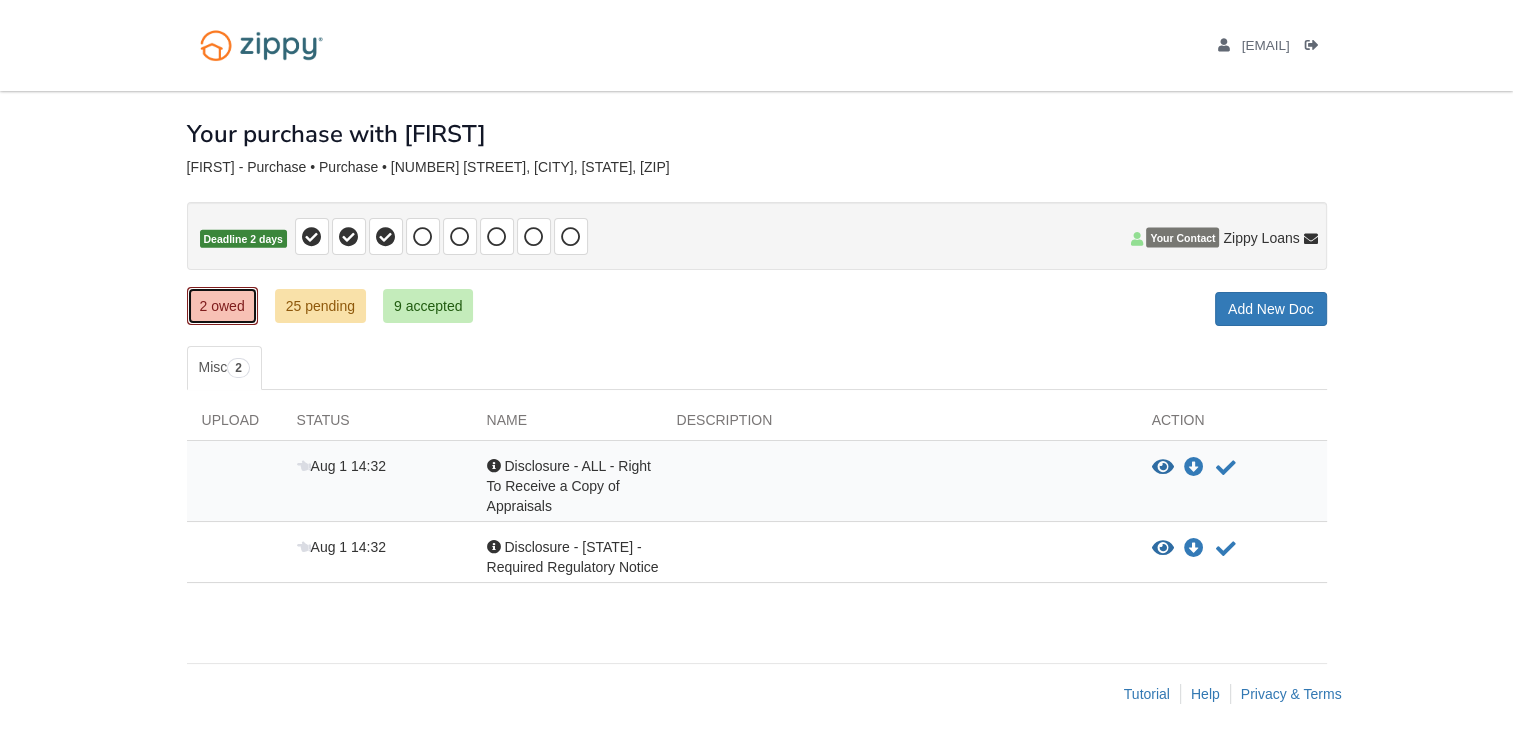 click on "2 owed" at bounding box center [222, 306] 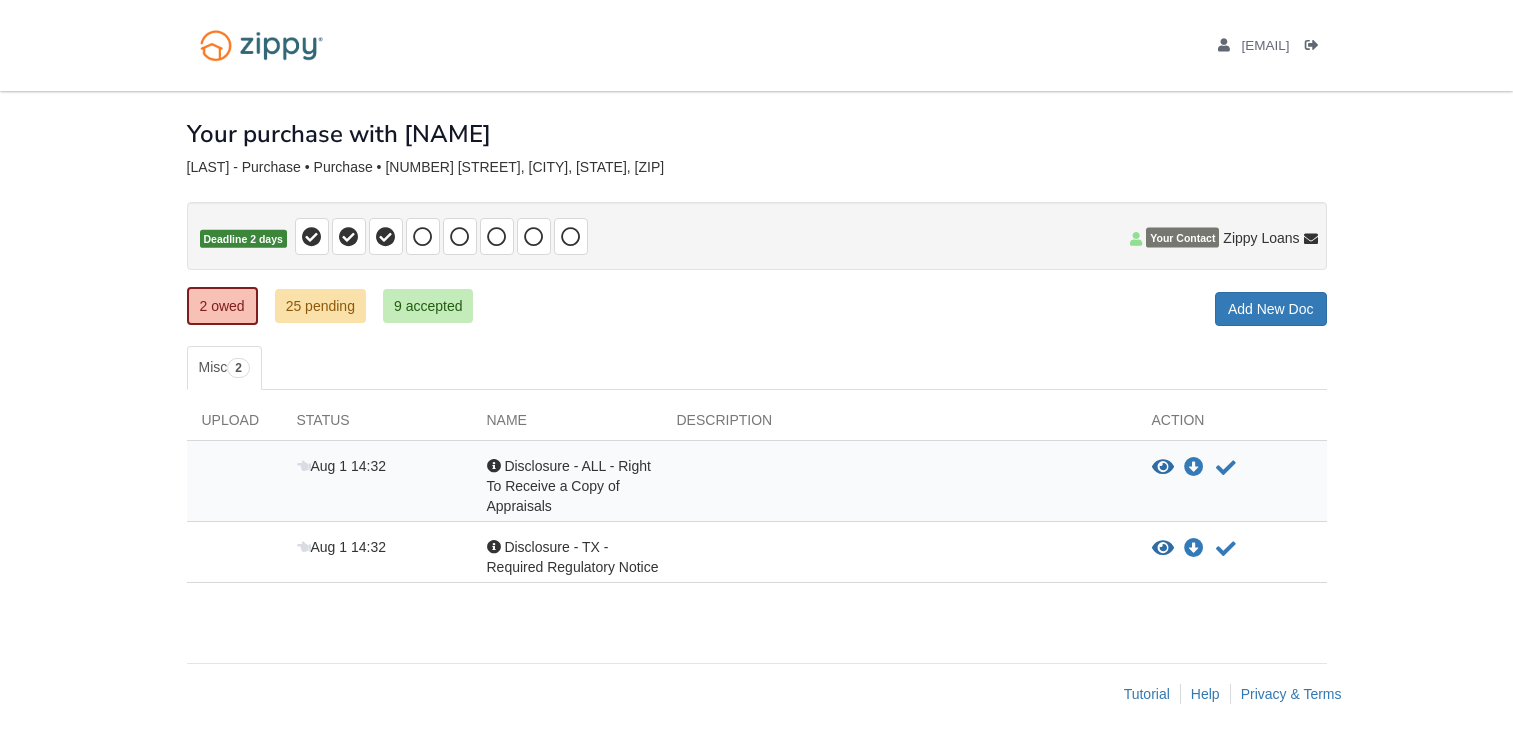 scroll, scrollTop: 0, scrollLeft: 0, axis: both 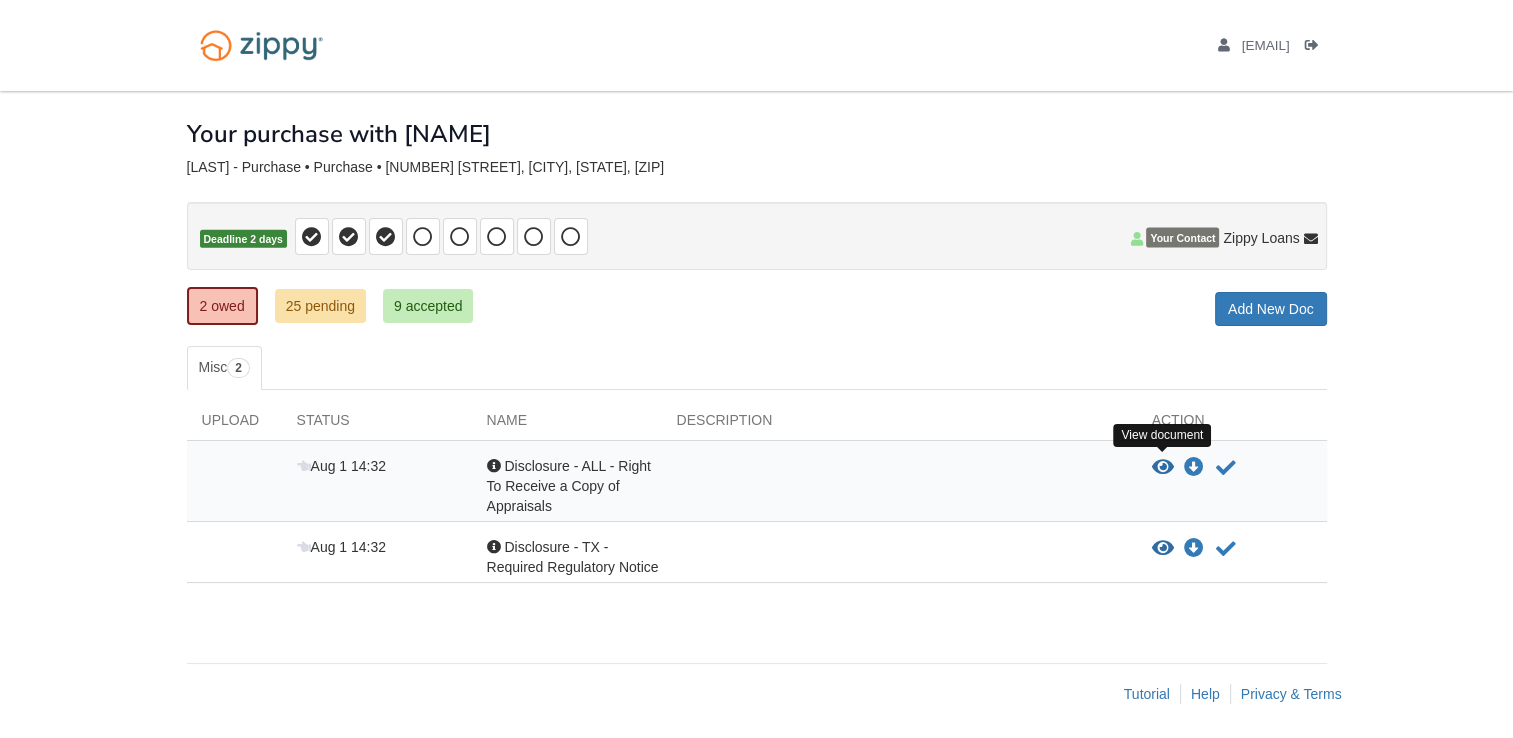 click at bounding box center (1163, 468) 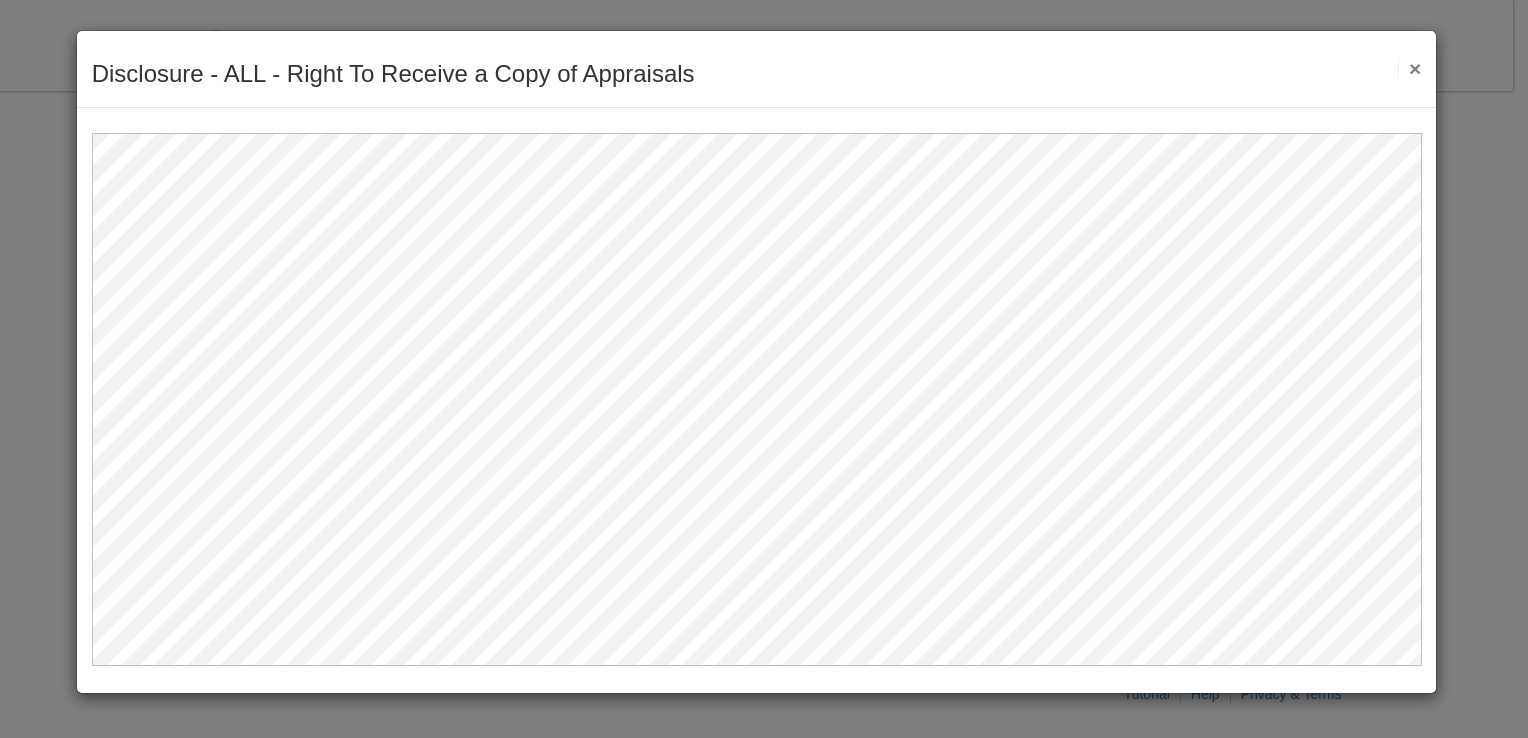 click on "×" at bounding box center [1409, 68] 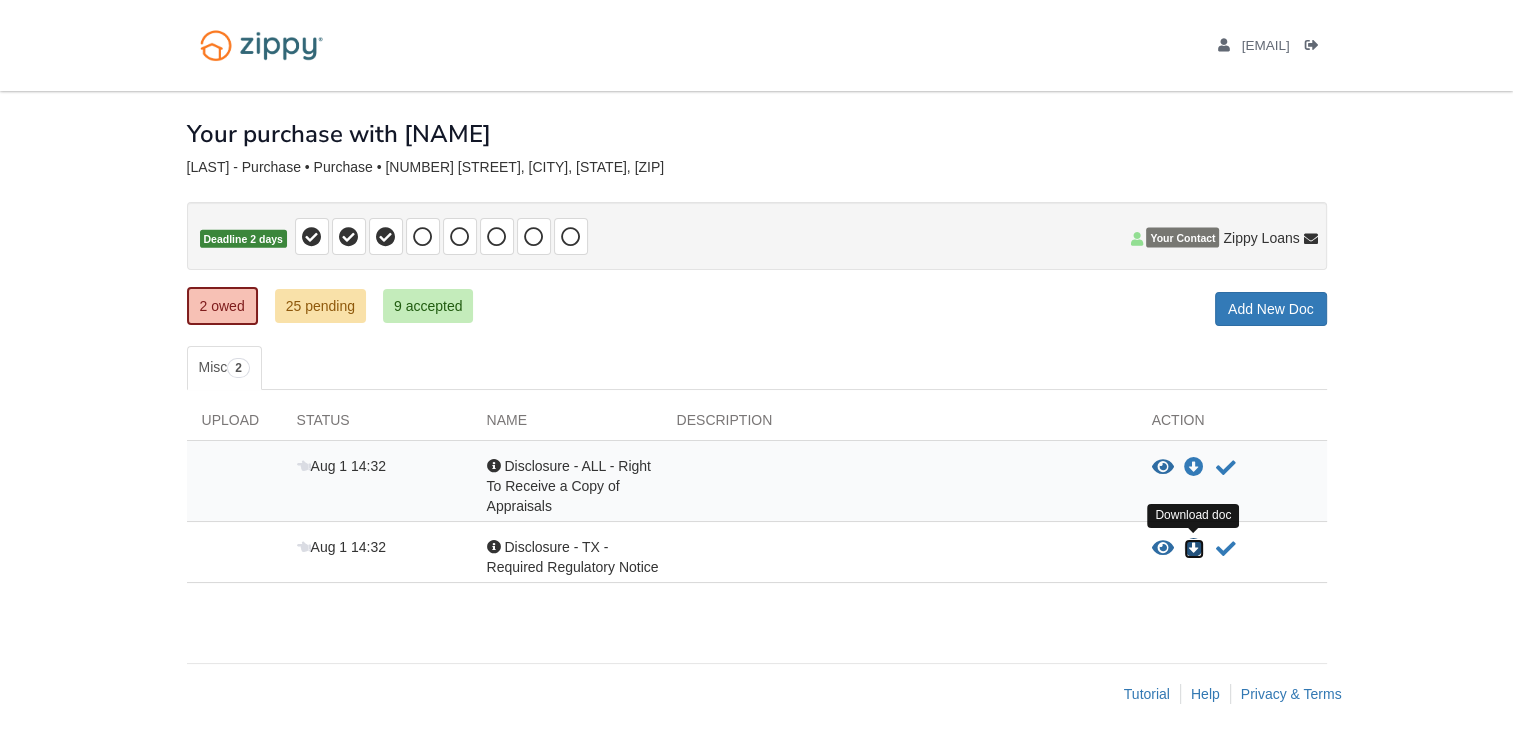 click at bounding box center [1194, 549] 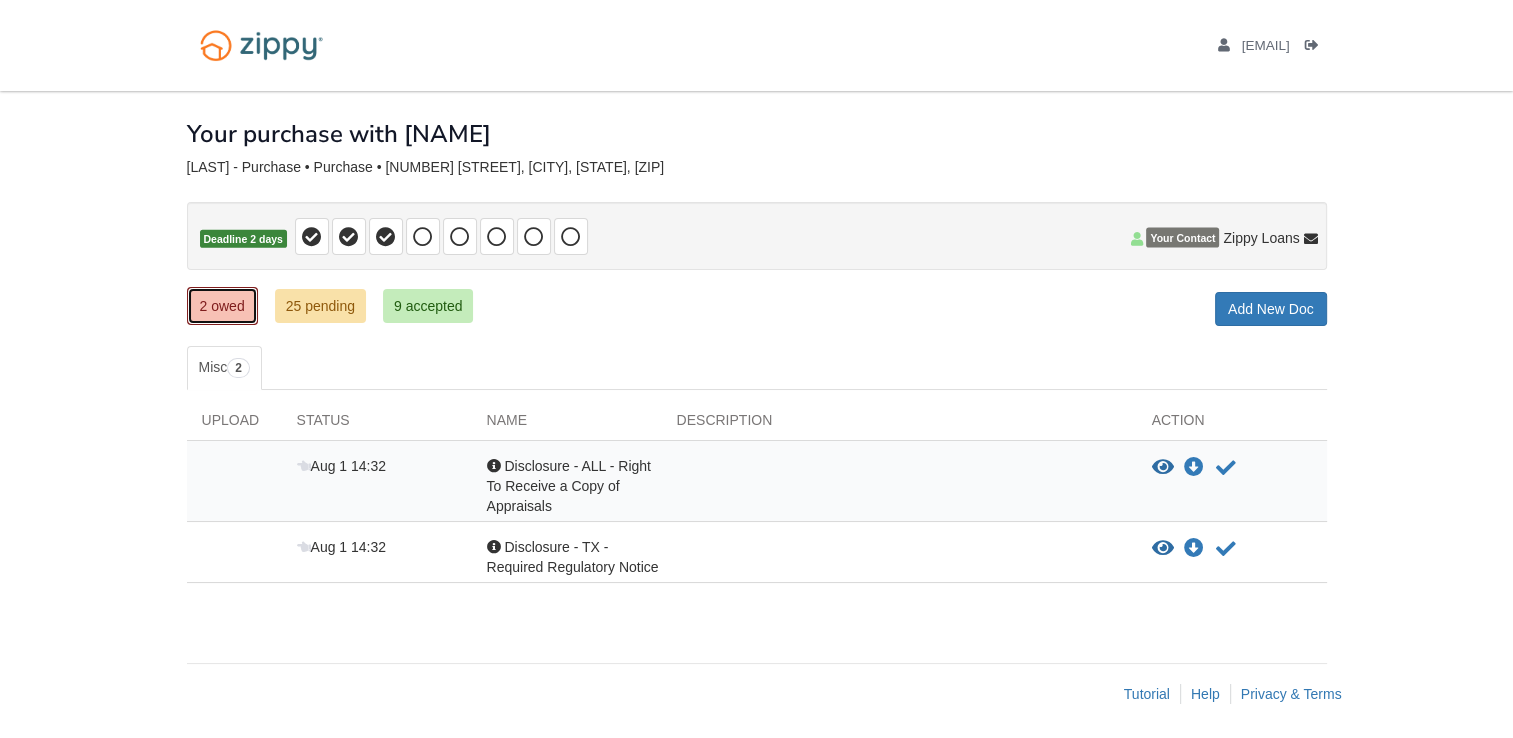 click on "2 owed" at bounding box center [222, 306] 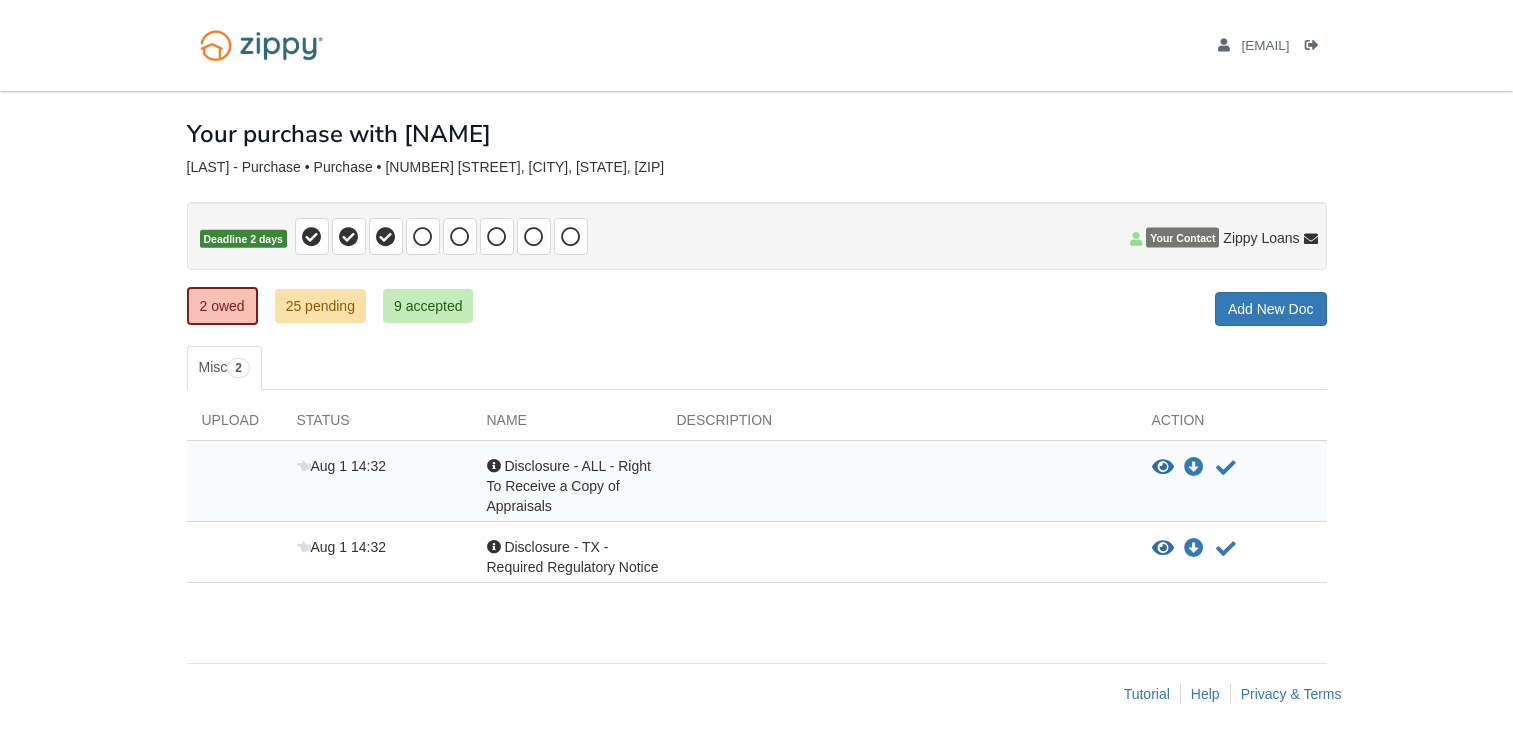 scroll, scrollTop: 0, scrollLeft: 0, axis: both 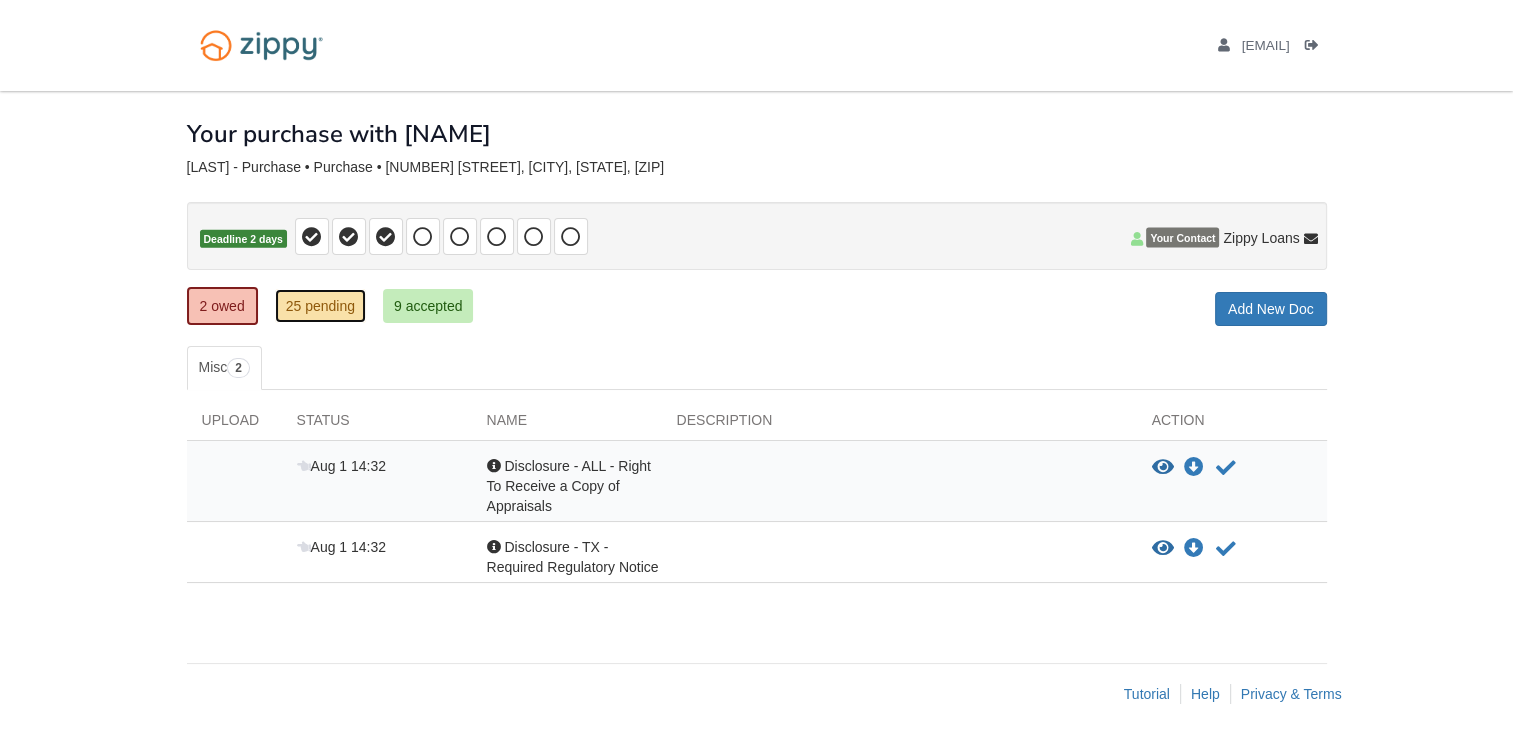 click on "25 pending" at bounding box center [320, 306] 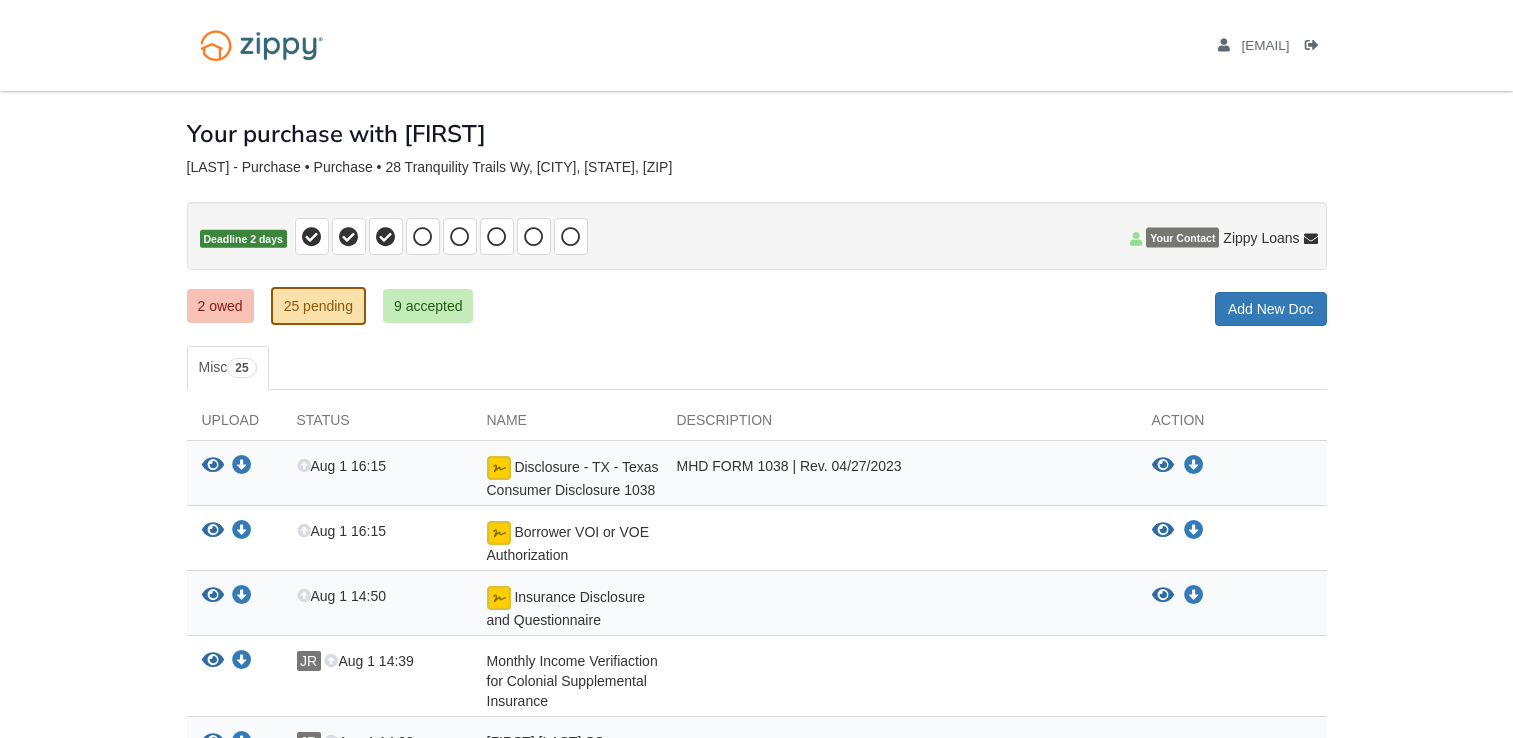 scroll, scrollTop: 0, scrollLeft: 0, axis: both 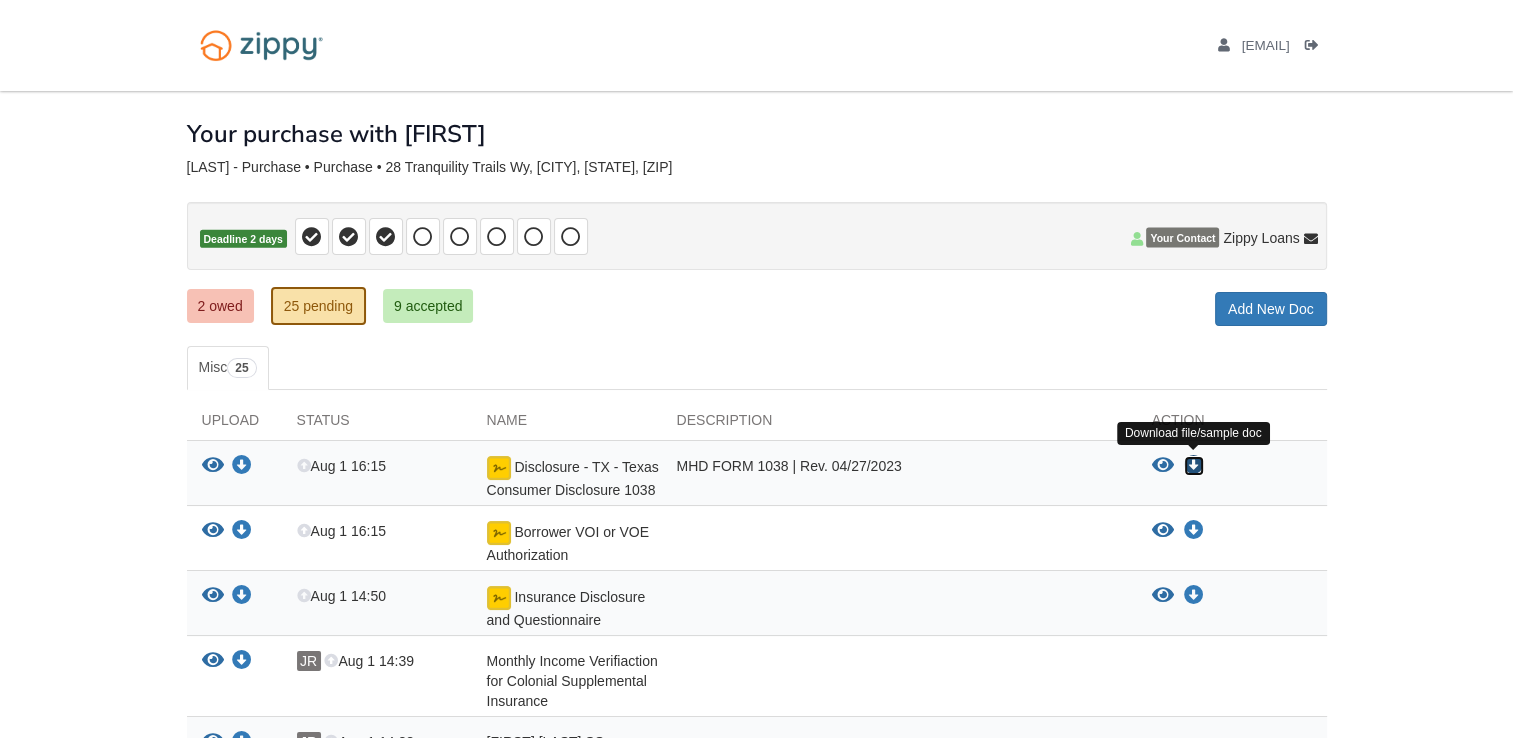 click at bounding box center [1194, 466] 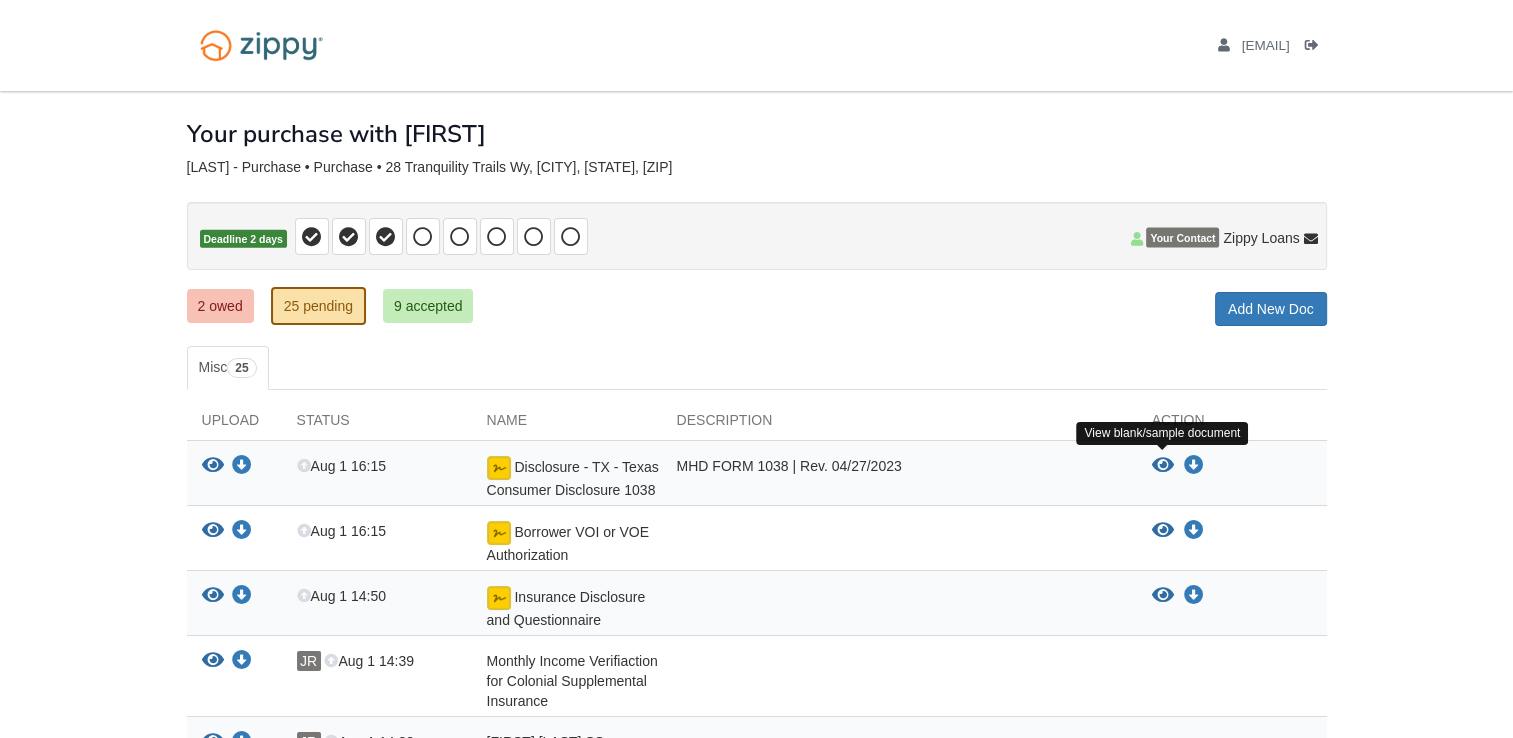 click at bounding box center [1163, 466] 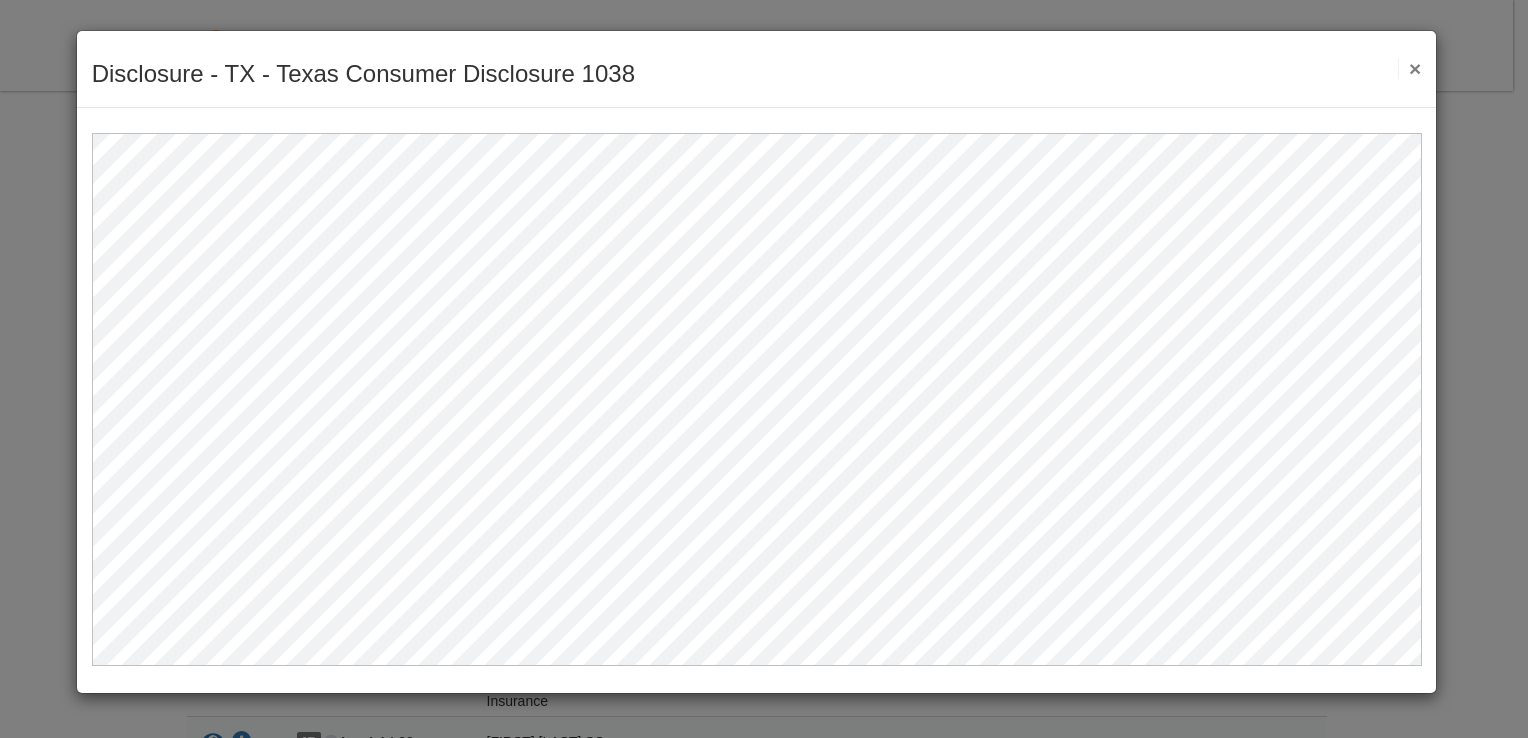 click on "×" at bounding box center (1409, 68) 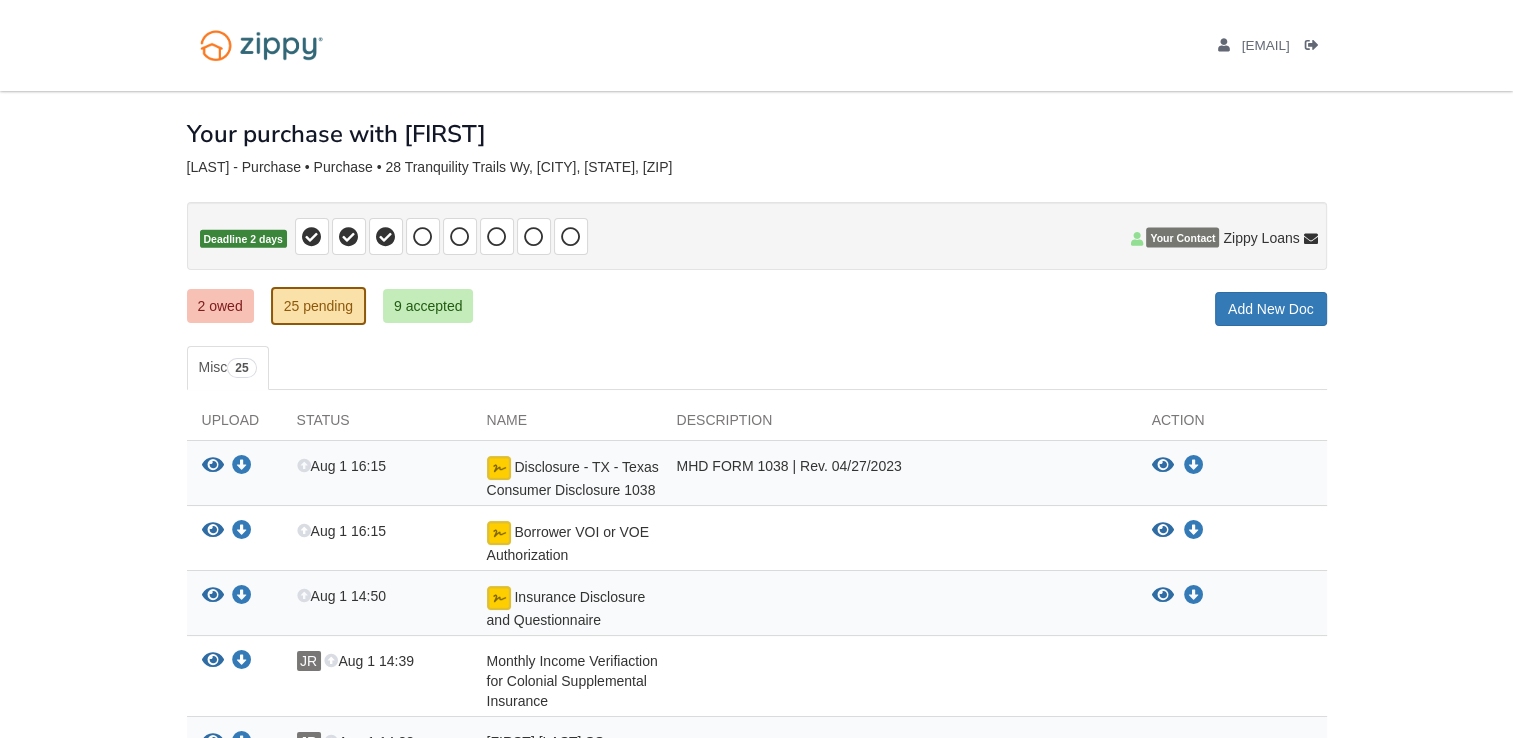 scroll, scrollTop: 645, scrollLeft: 0, axis: vertical 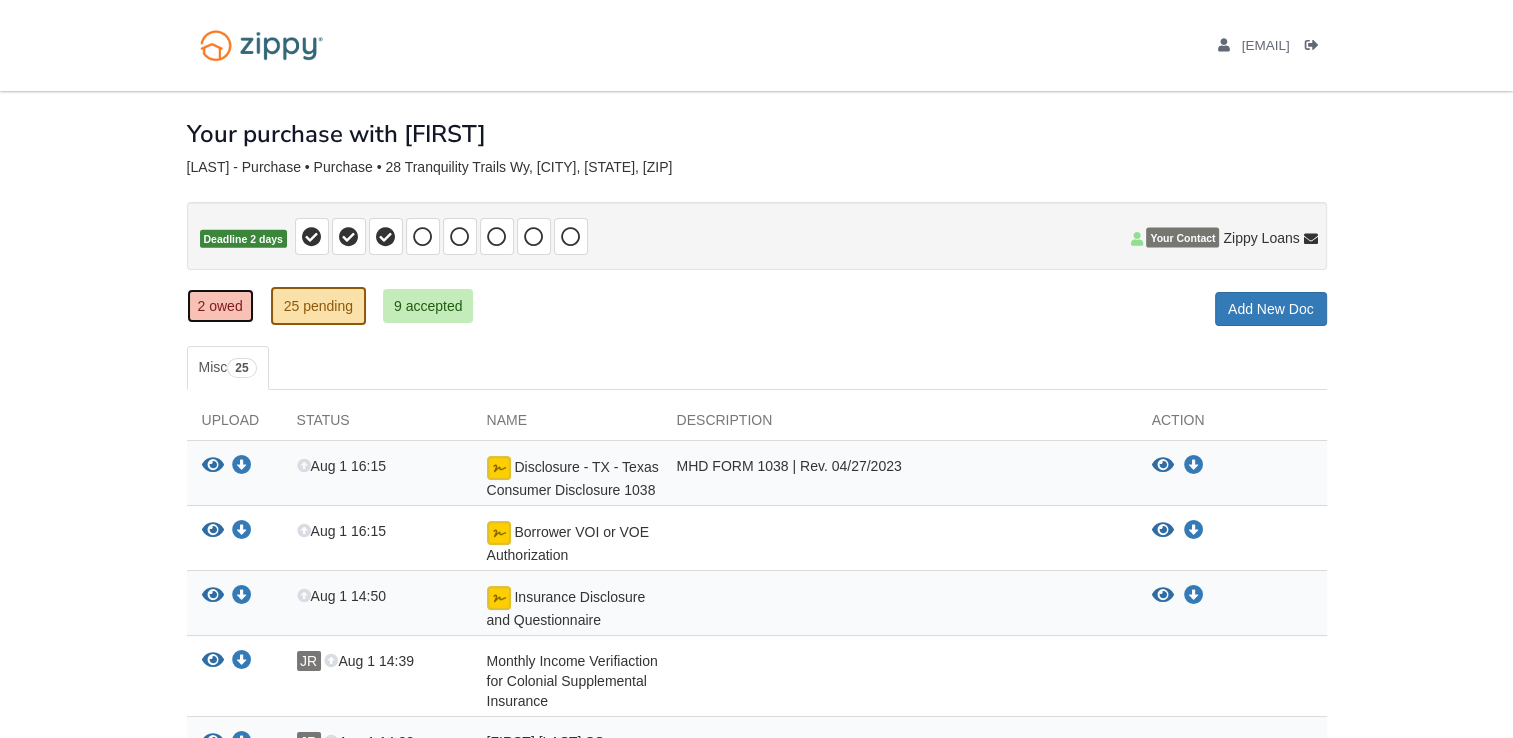 click on "2 owed" at bounding box center [220, 306] 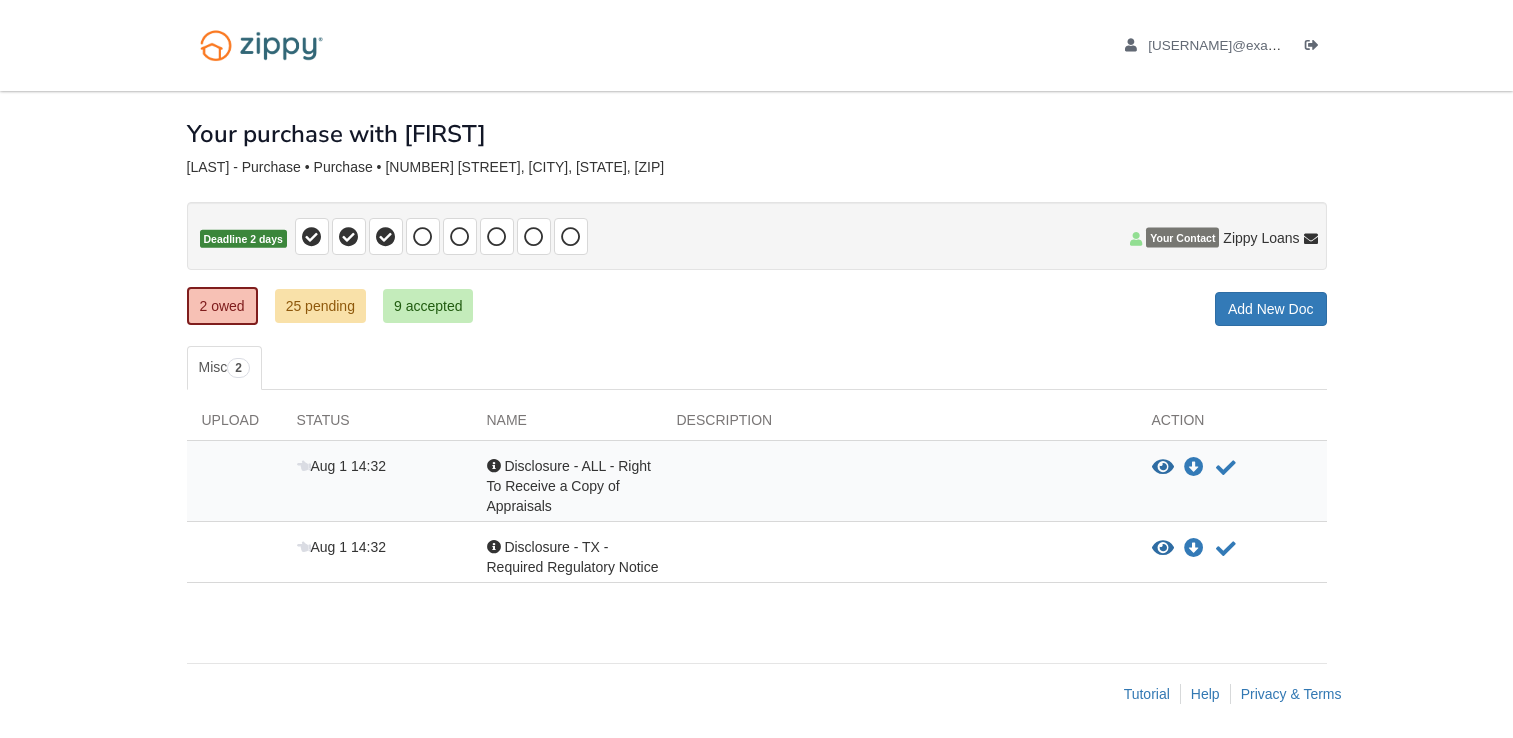 scroll, scrollTop: 0, scrollLeft: 0, axis: both 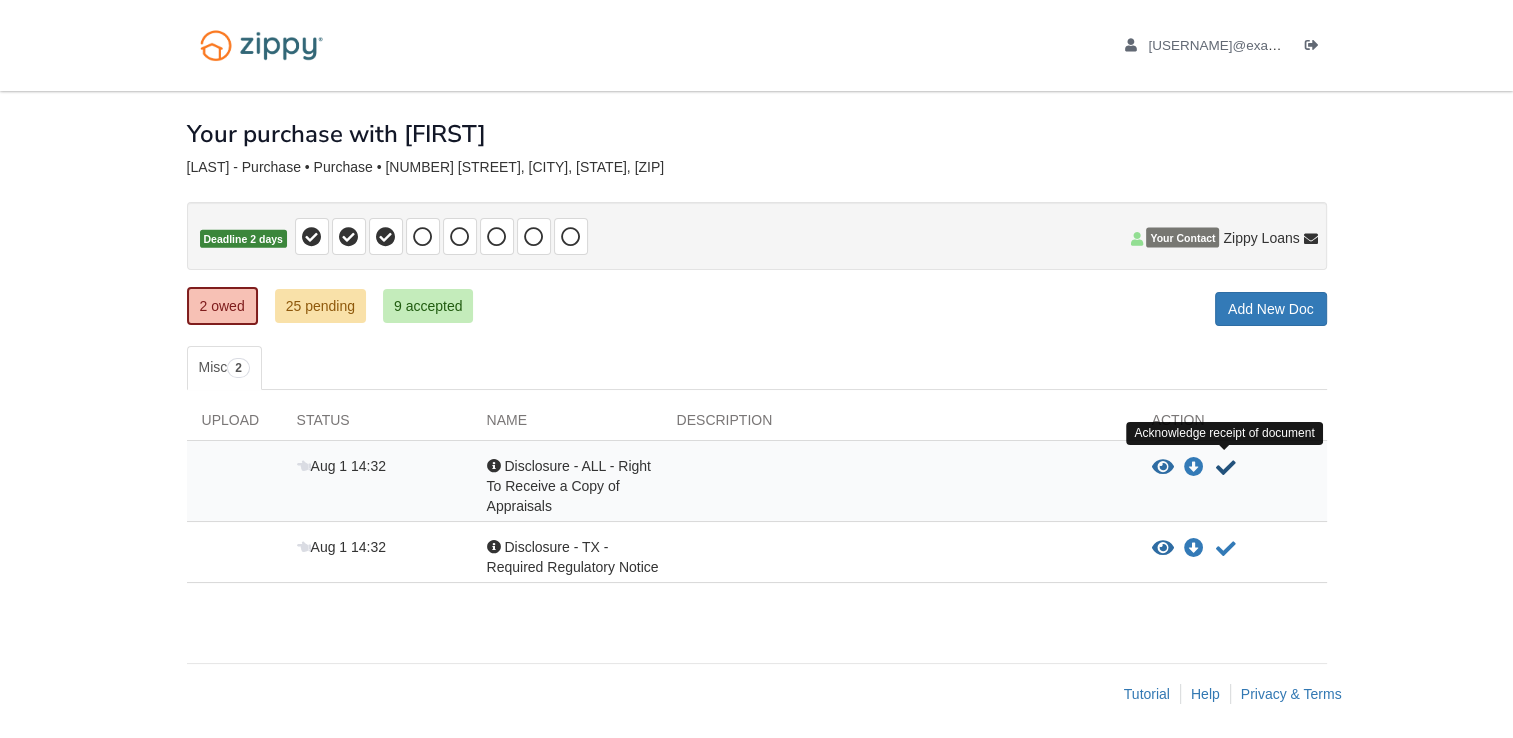 click at bounding box center [1226, 468] 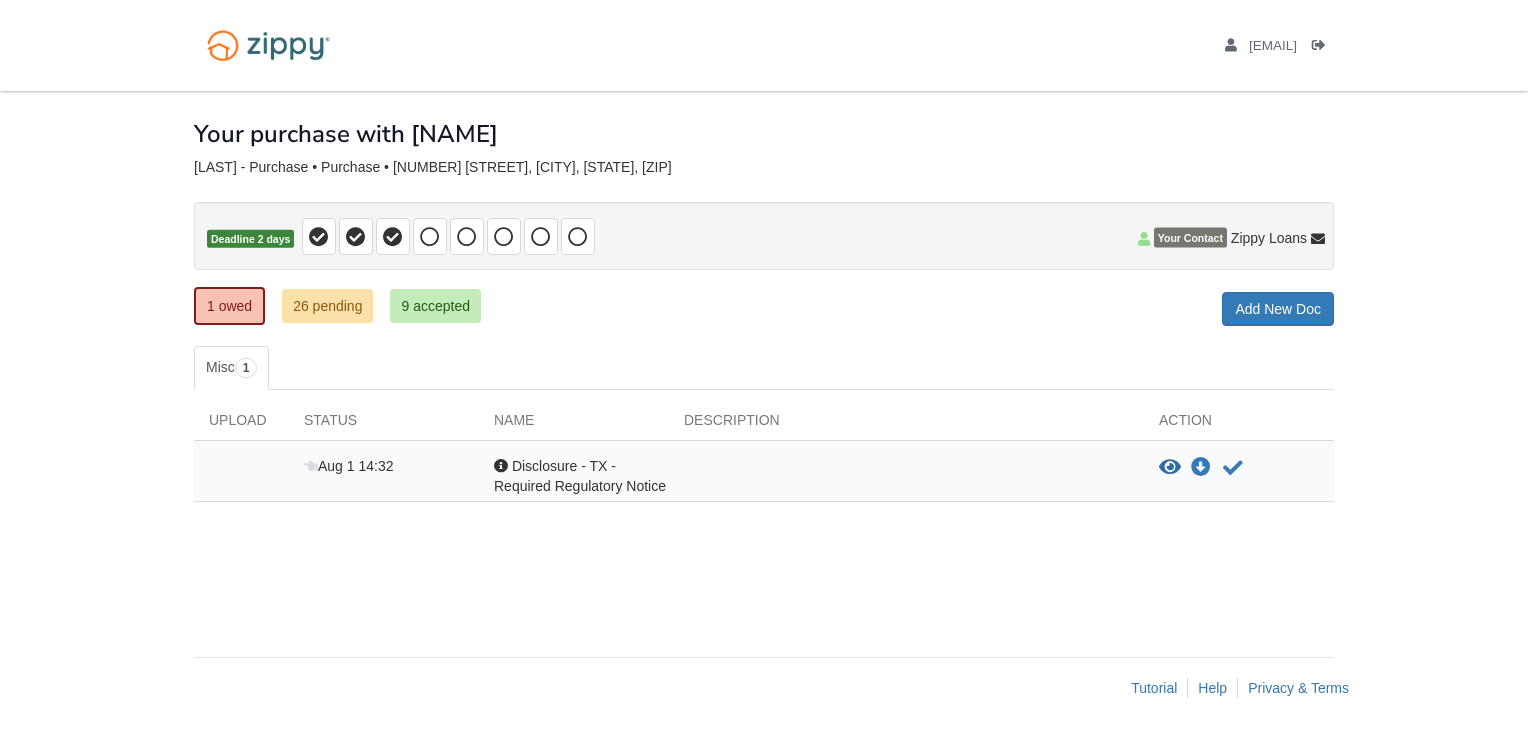 scroll, scrollTop: 0, scrollLeft: 0, axis: both 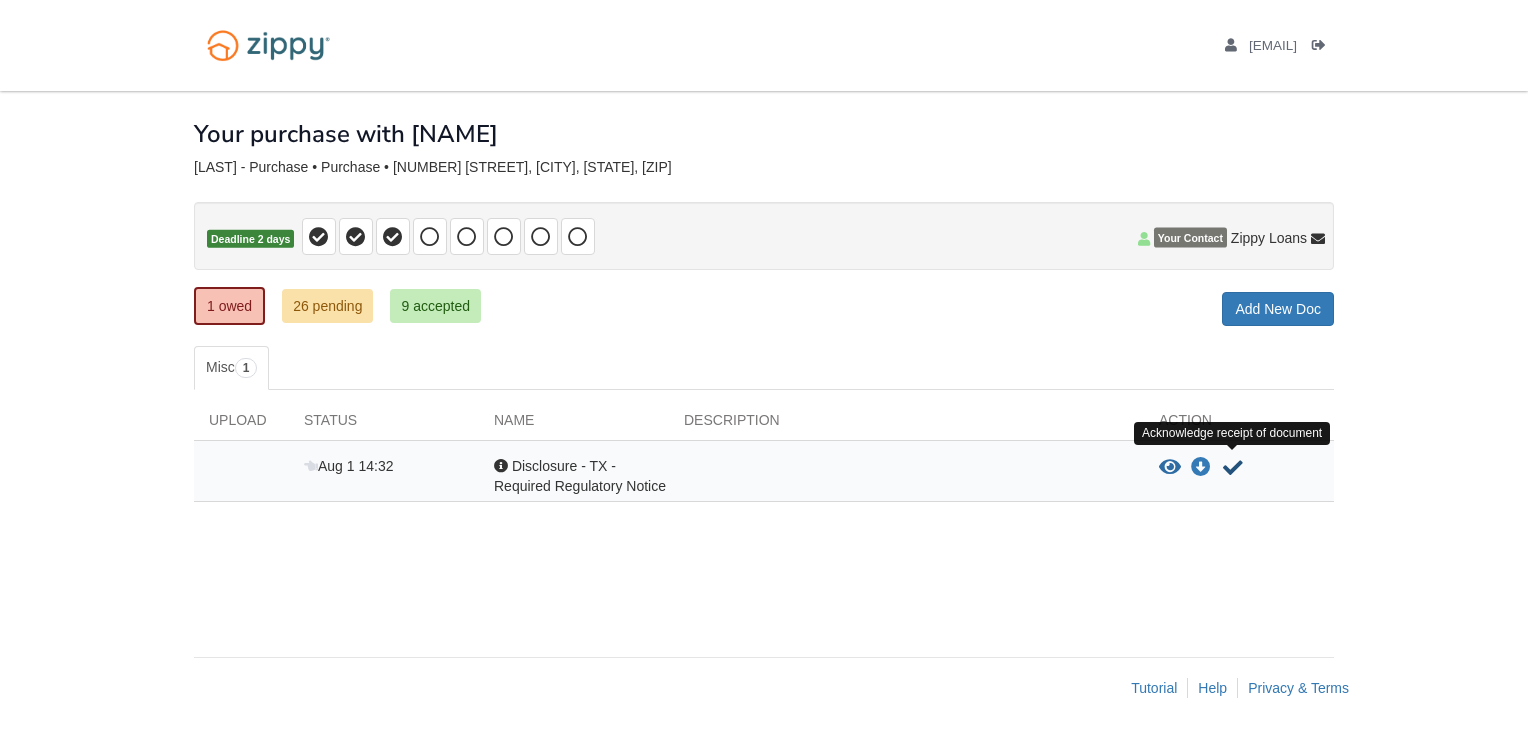 click at bounding box center [1233, 468] 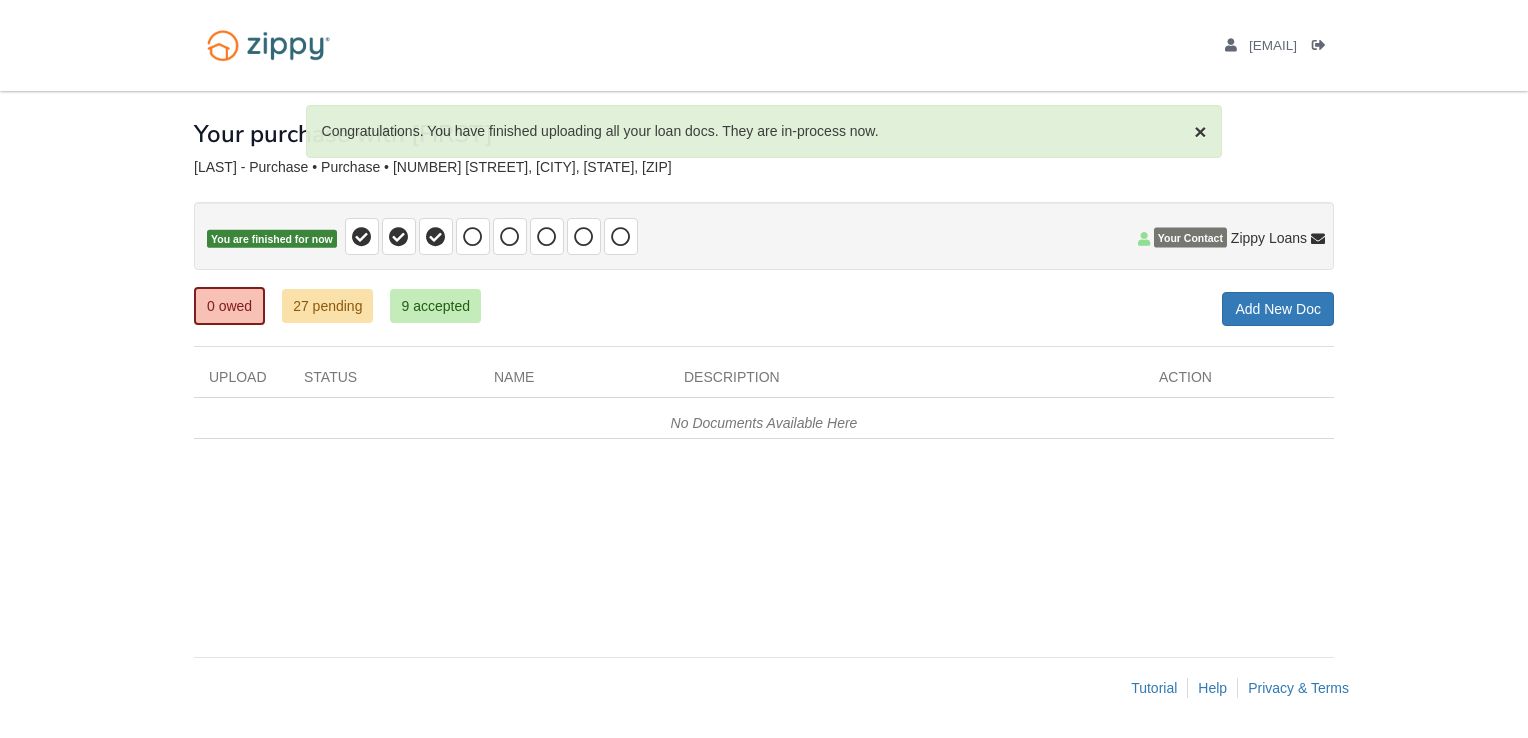 scroll, scrollTop: 0, scrollLeft: 0, axis: both 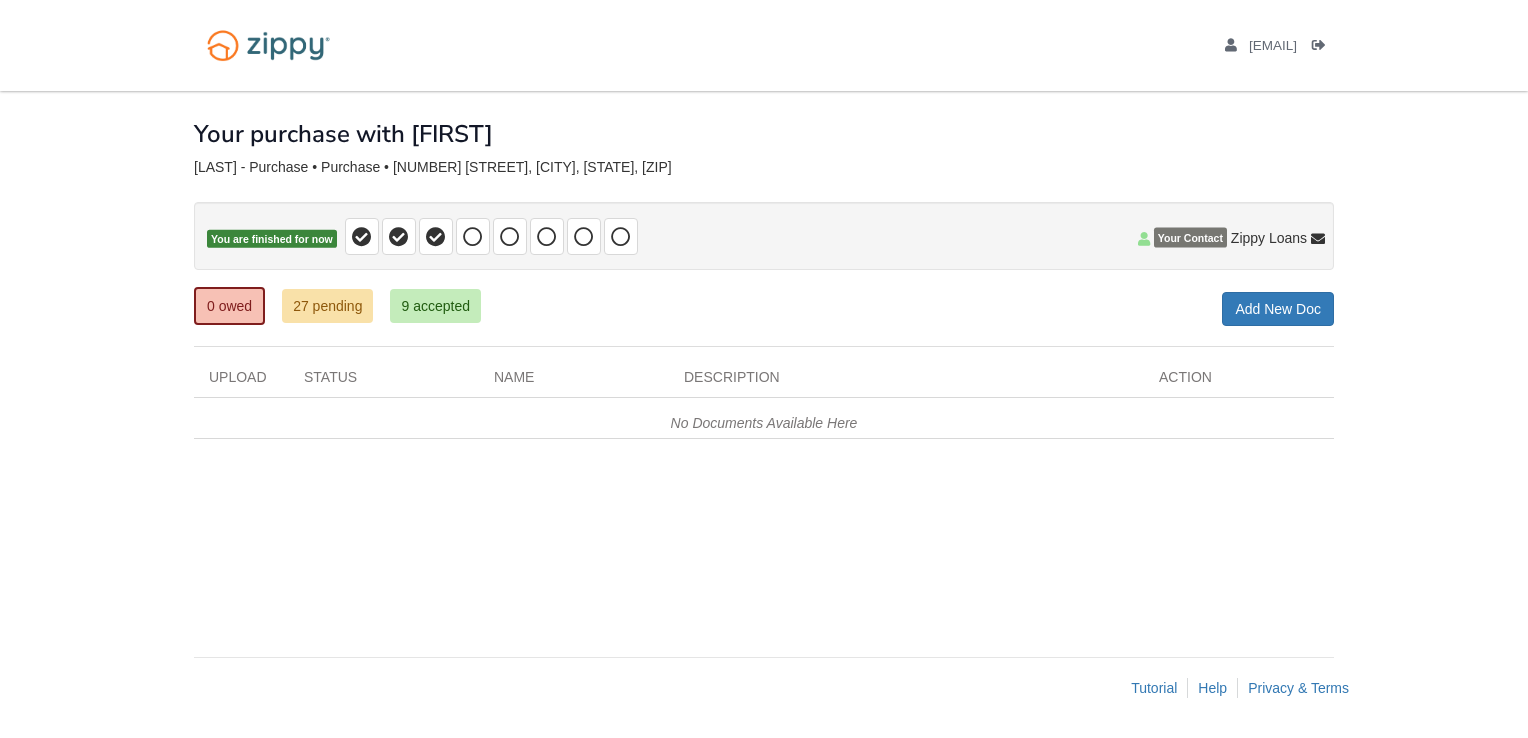 drag, startPoint x: 775, startPoint y: 519, endPoint x: 760, endPoint y: 519, distance: 15 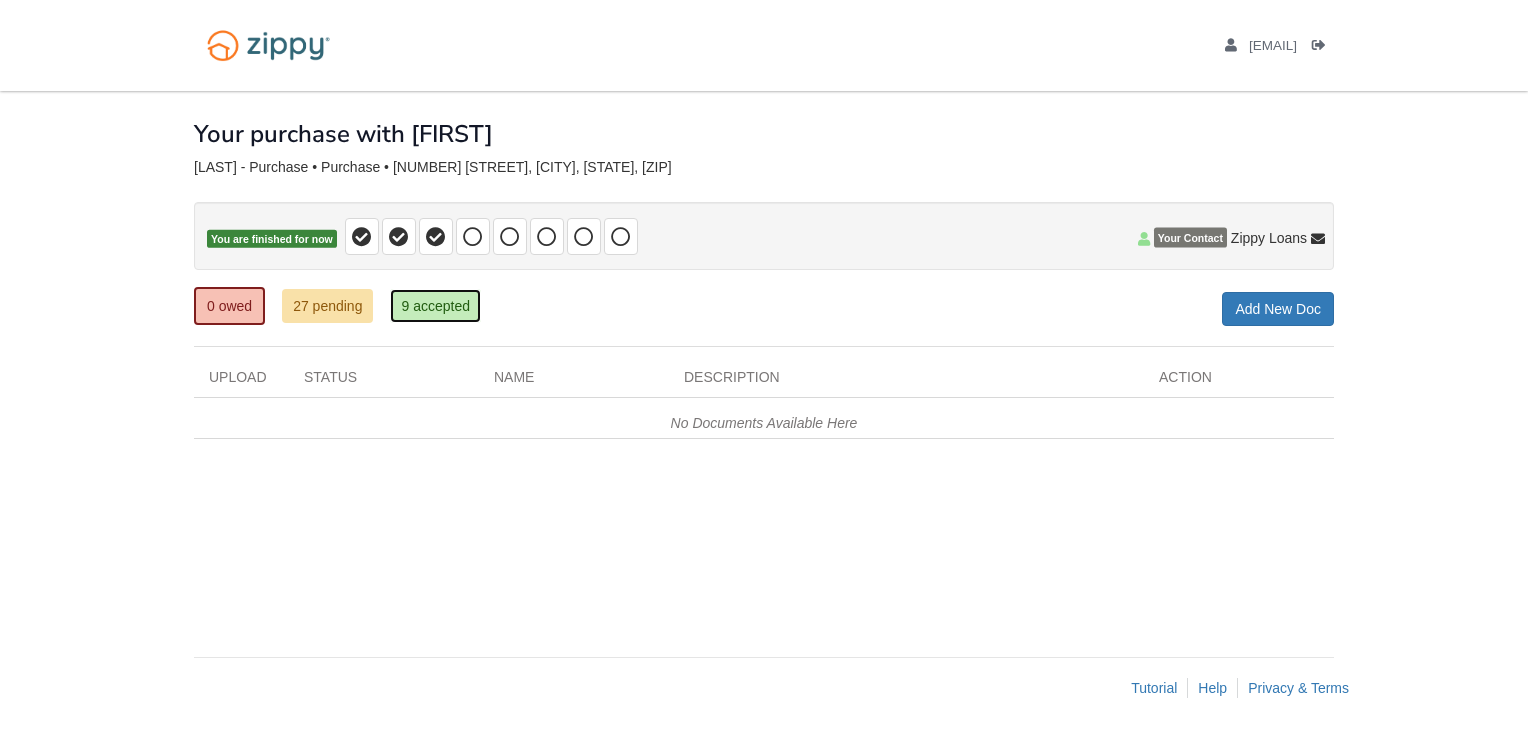 click on "9 accepted" at bounding box center (435, 306) 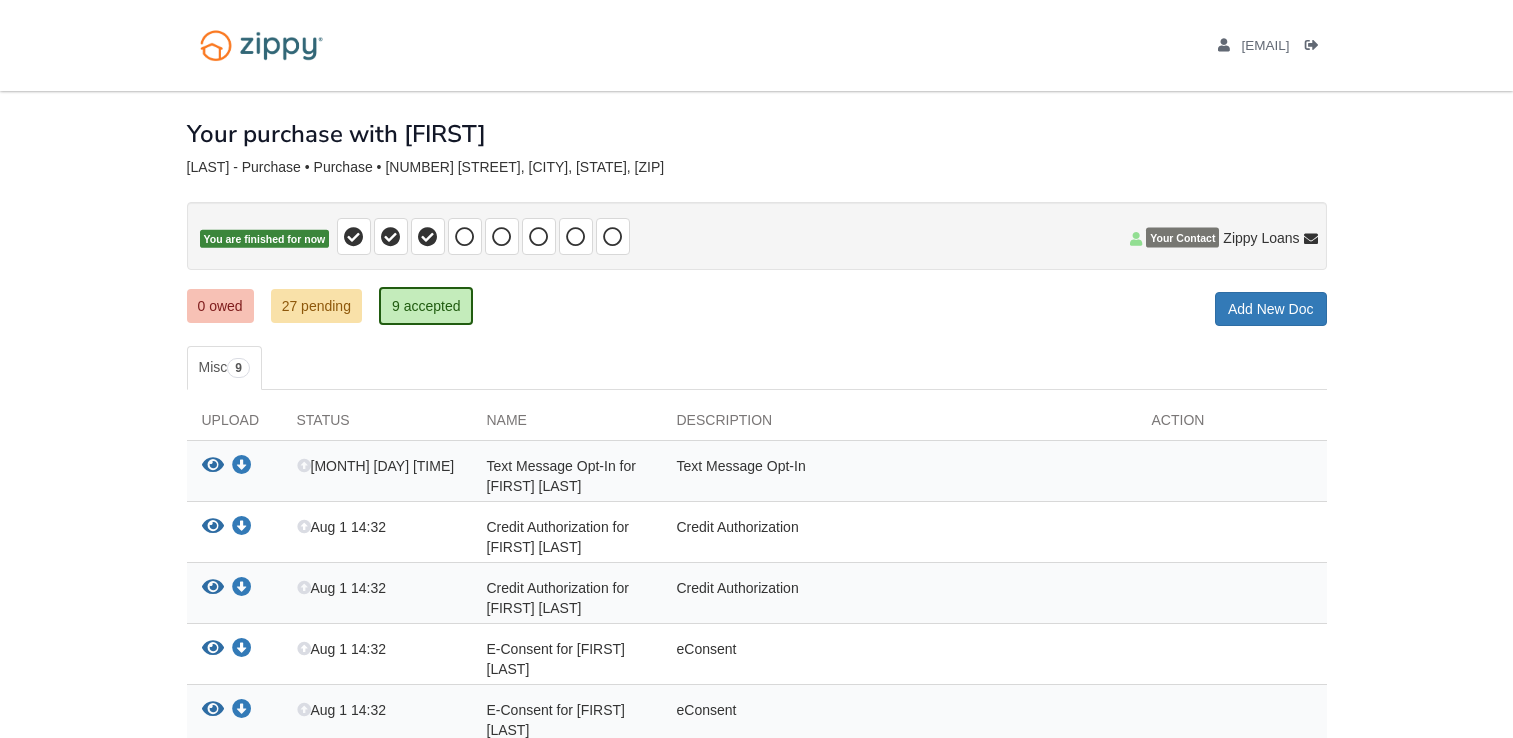 scroll, scrollTop: 0, scrollLeft: 0, axis: both 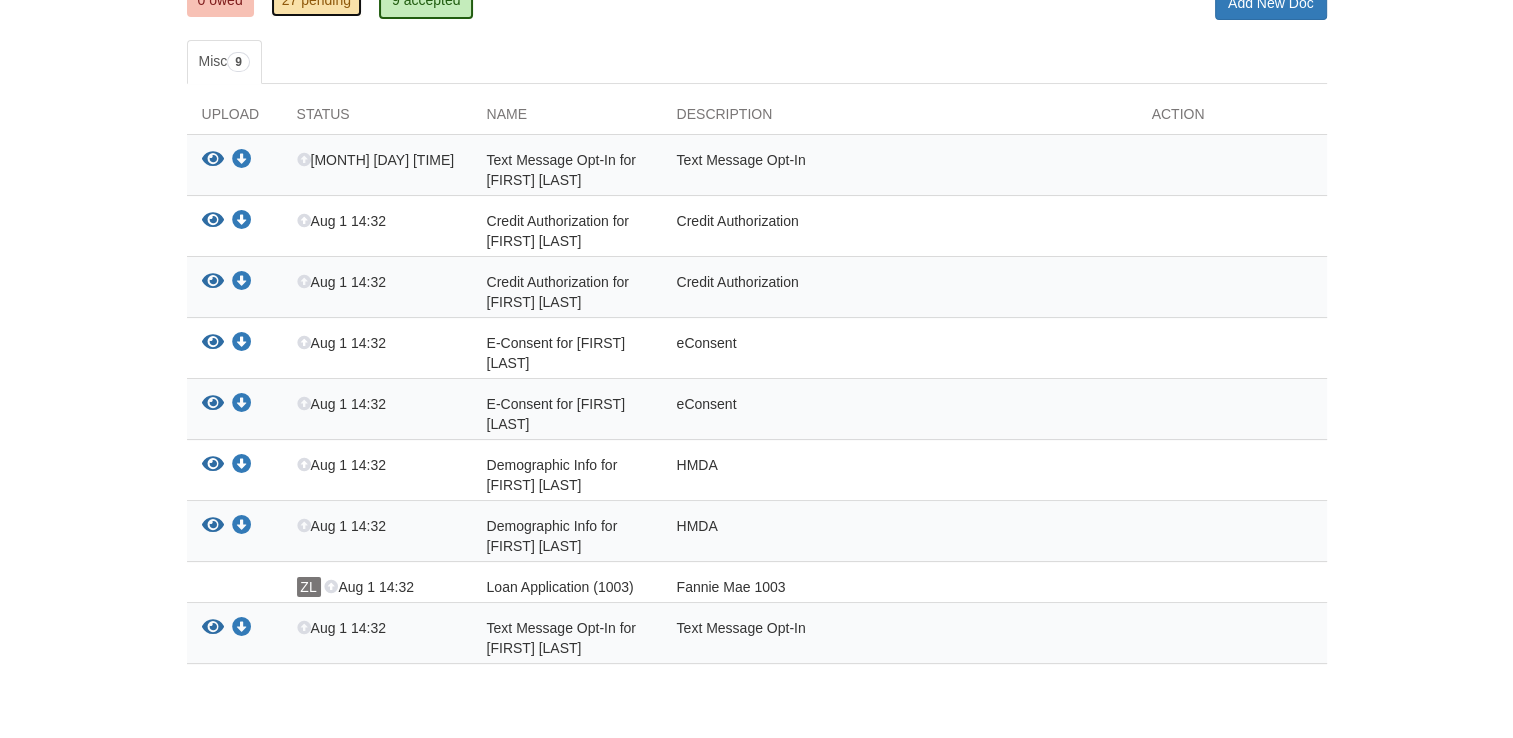 click on "27 pending" at bounding box center [316, 0] 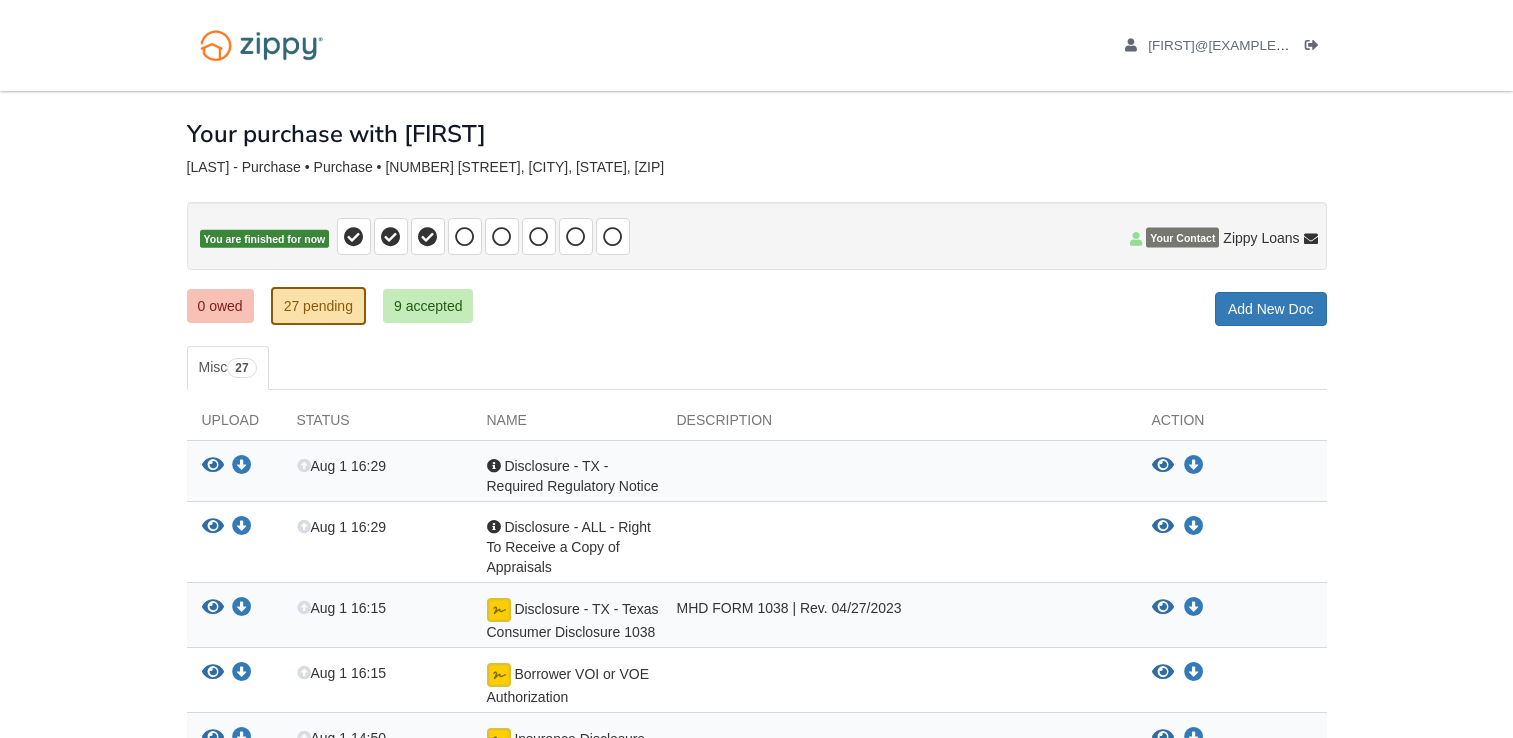scroll, scrollTop: 0, scrollLeft: 0, axis: both 